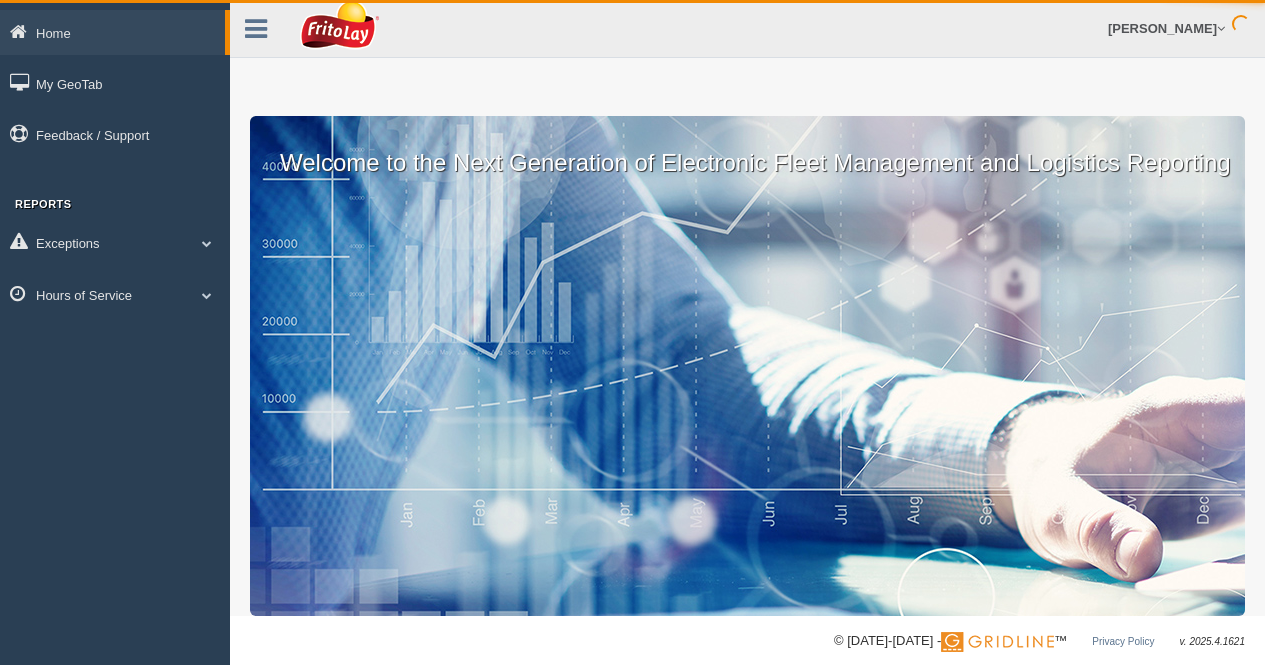 scroll, scrollTop: 0, scrollLeft: 0, axis: both 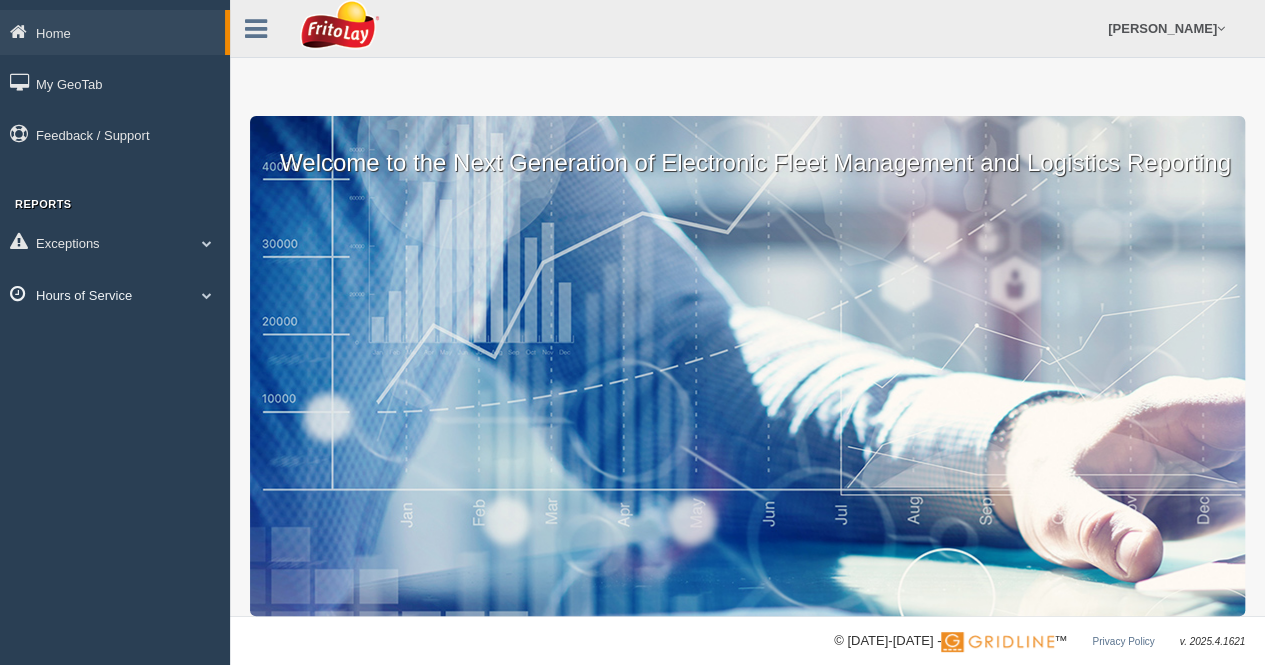click on "Hours of Service" at bounding box center (115, 294) 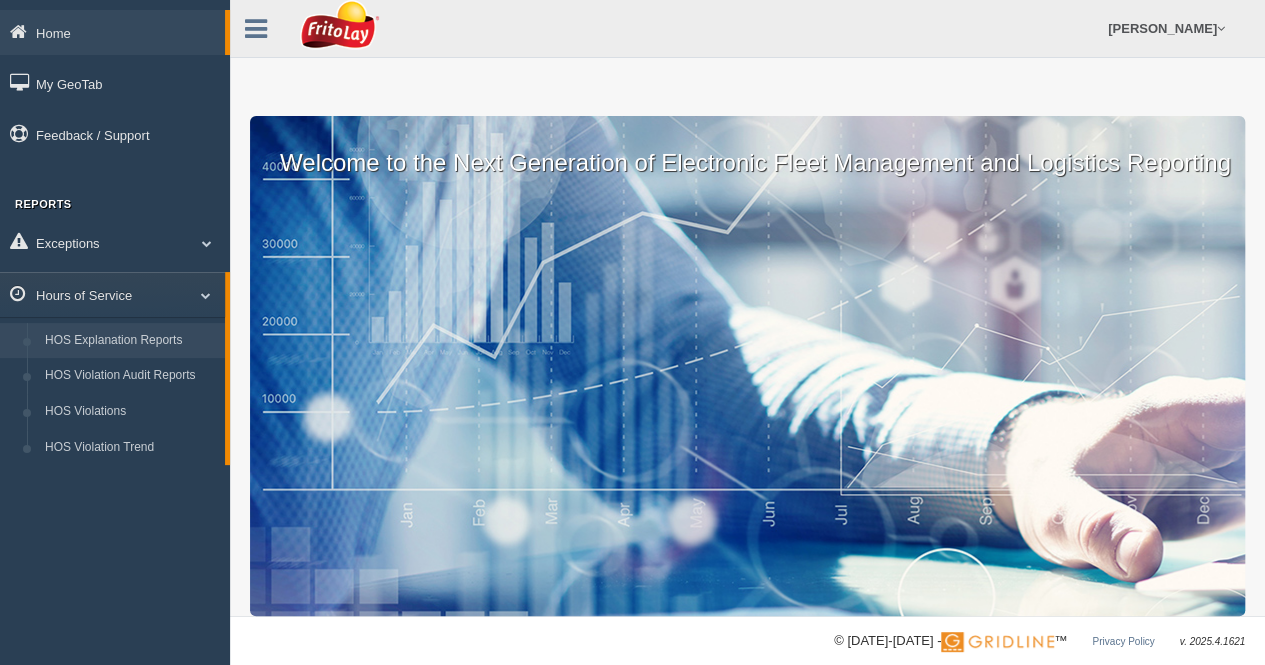 click on "HOS Explanation Reports" at bounding box center [130, 341] 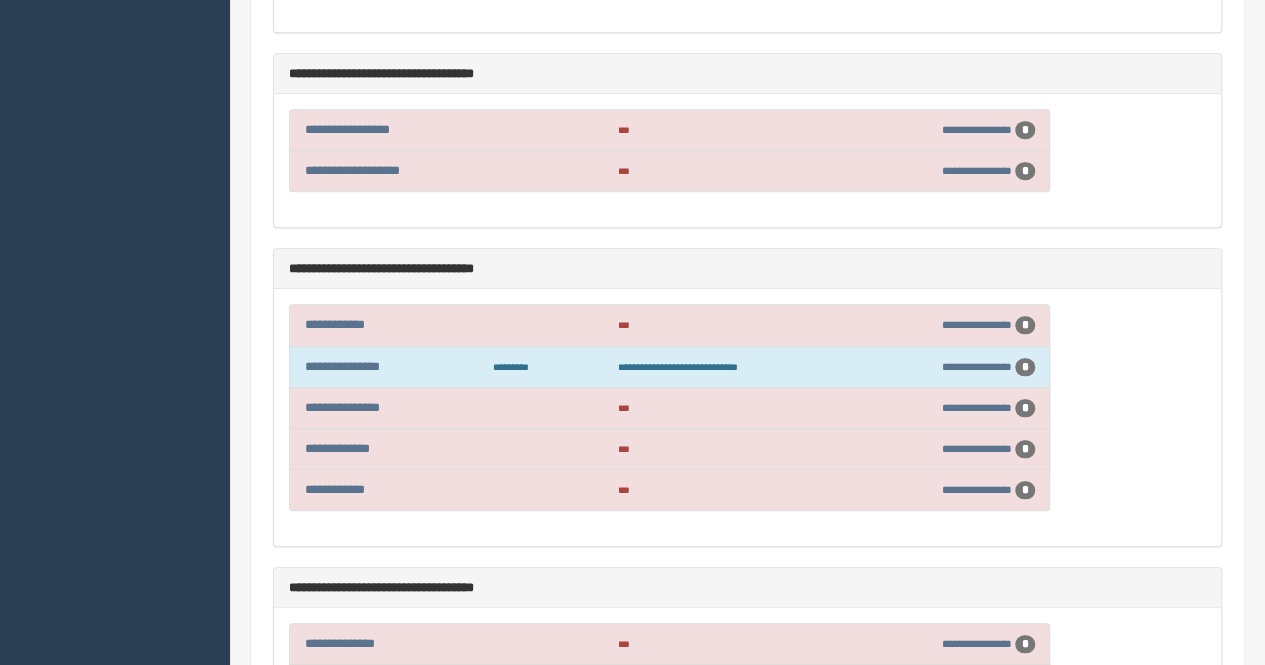 scroll, scrollTop: 4700, scrollLeft: 0, axis: vertical 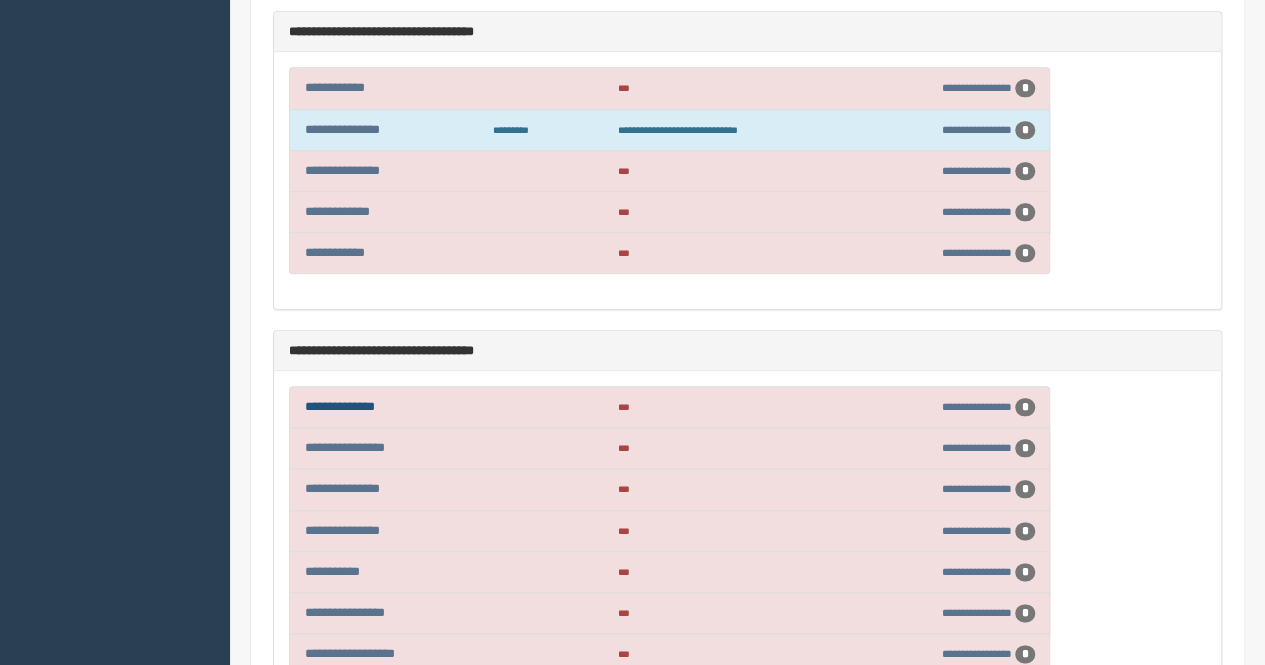 click on "**********" at bounding box center (340, 406) 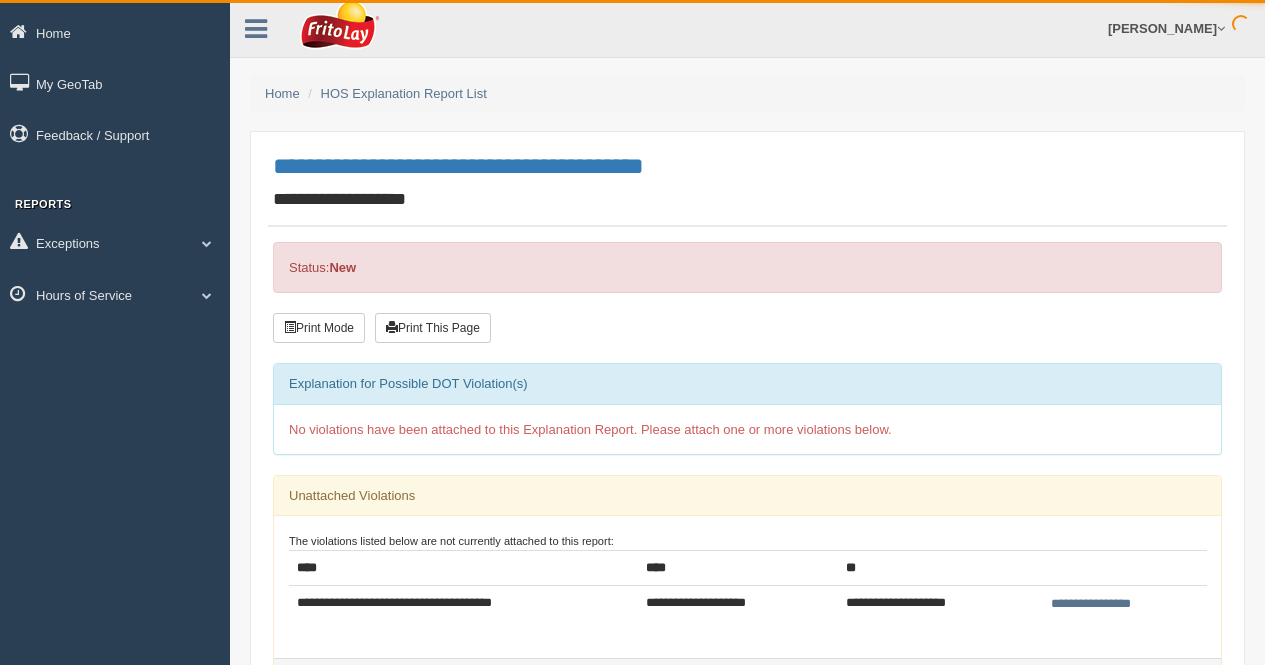 scroll, scrollTop: 0, scrollLeft: 0, axis: both 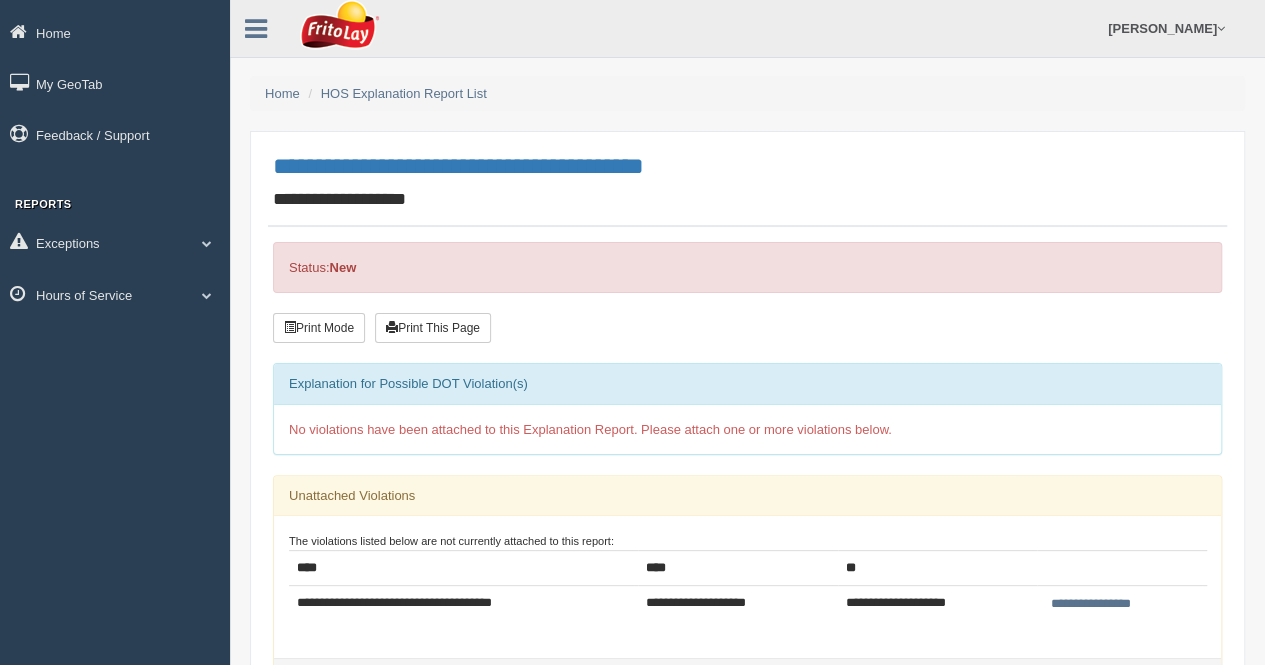 click on "**********" at bounding box center [1091, 604] 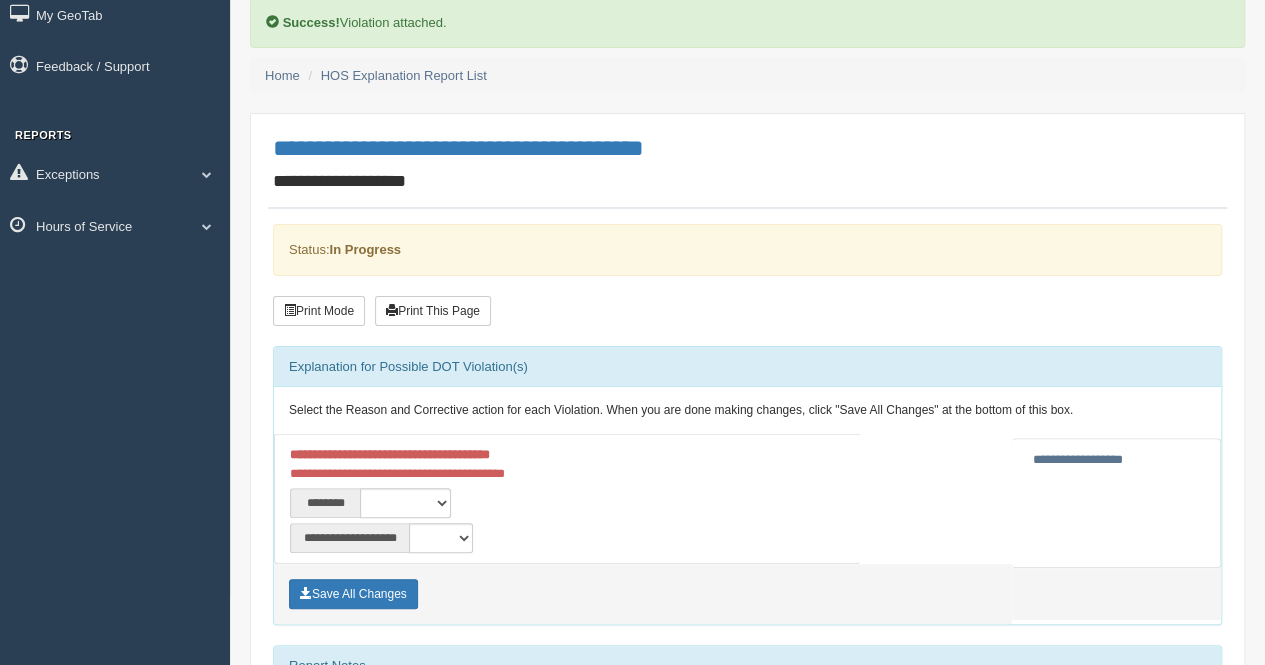 scroll, scrollTop: 100, scrollLeft: 0, axis: vertical 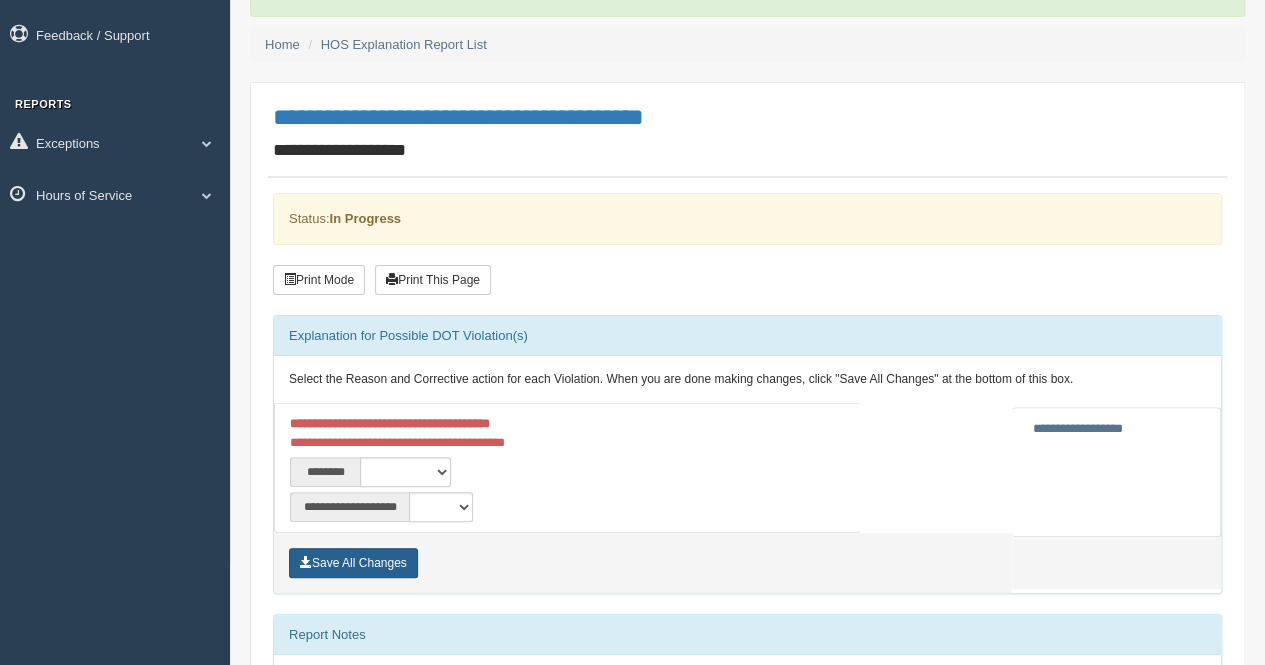 click on "Save All Changes" at bounding box center (353, 563) 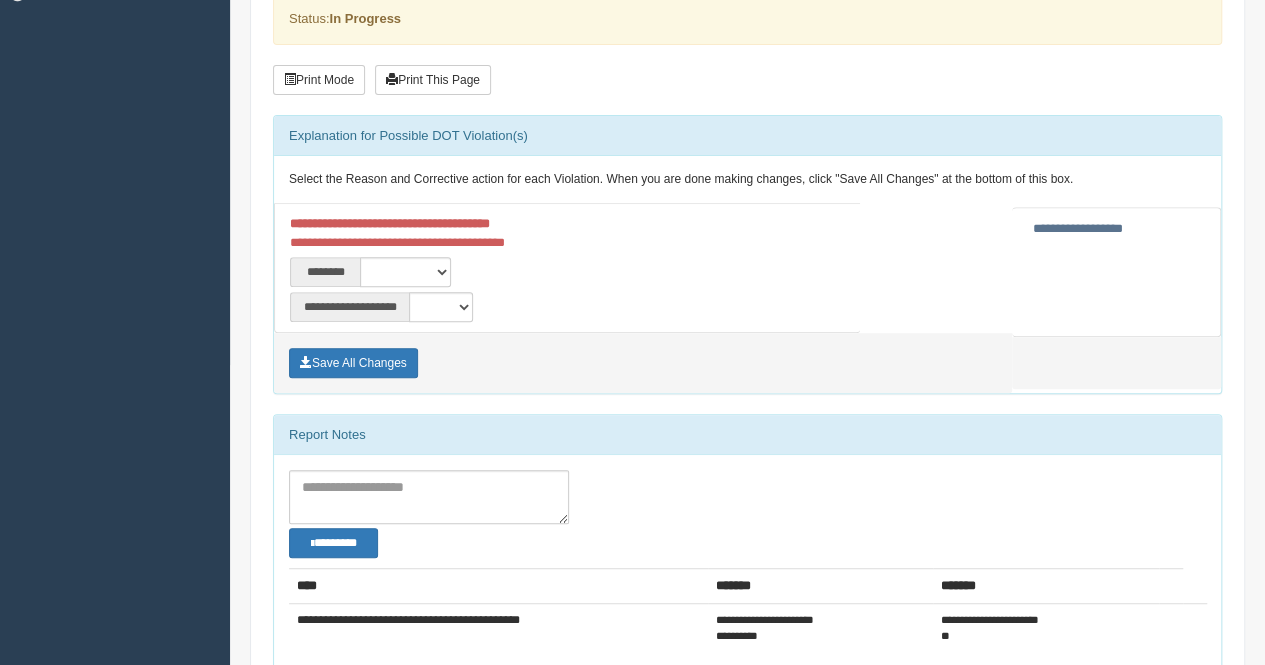 scroll, scrollTop: 0, scrollLeft: 0, axis: both 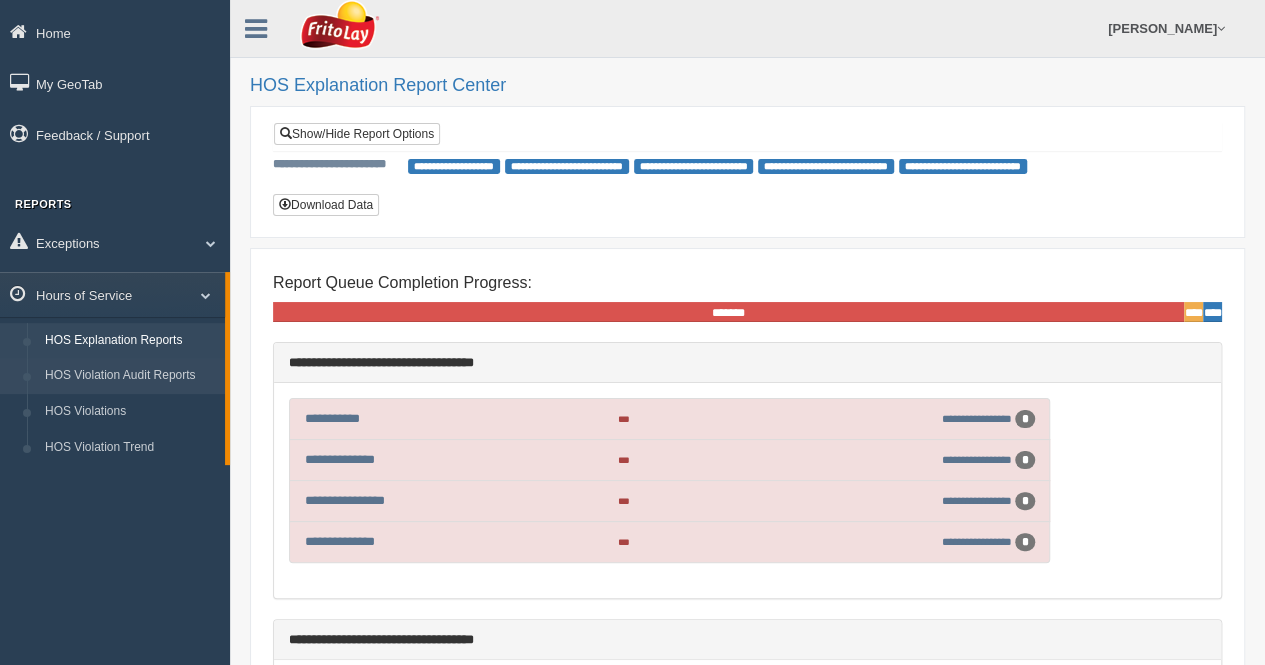 click on "HOS Violation Audit Reports" at bounding box center [130, 376] 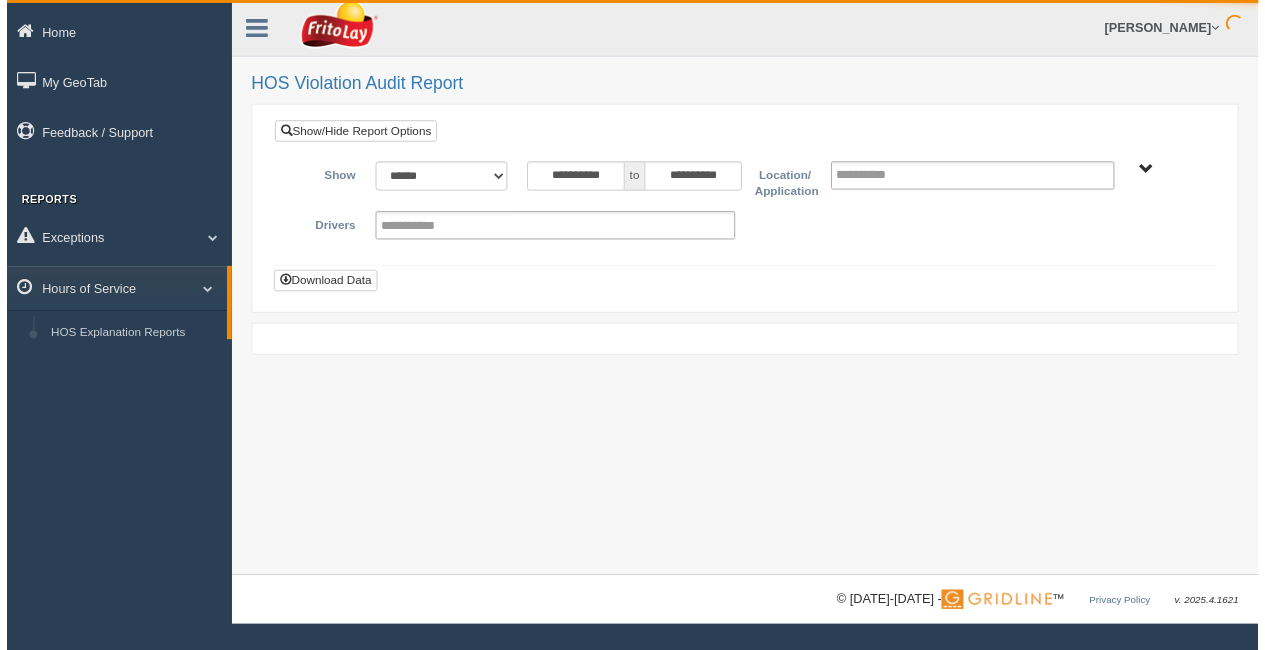 scroll, scrollTop: 0, scrollLeft: 0, axis: both 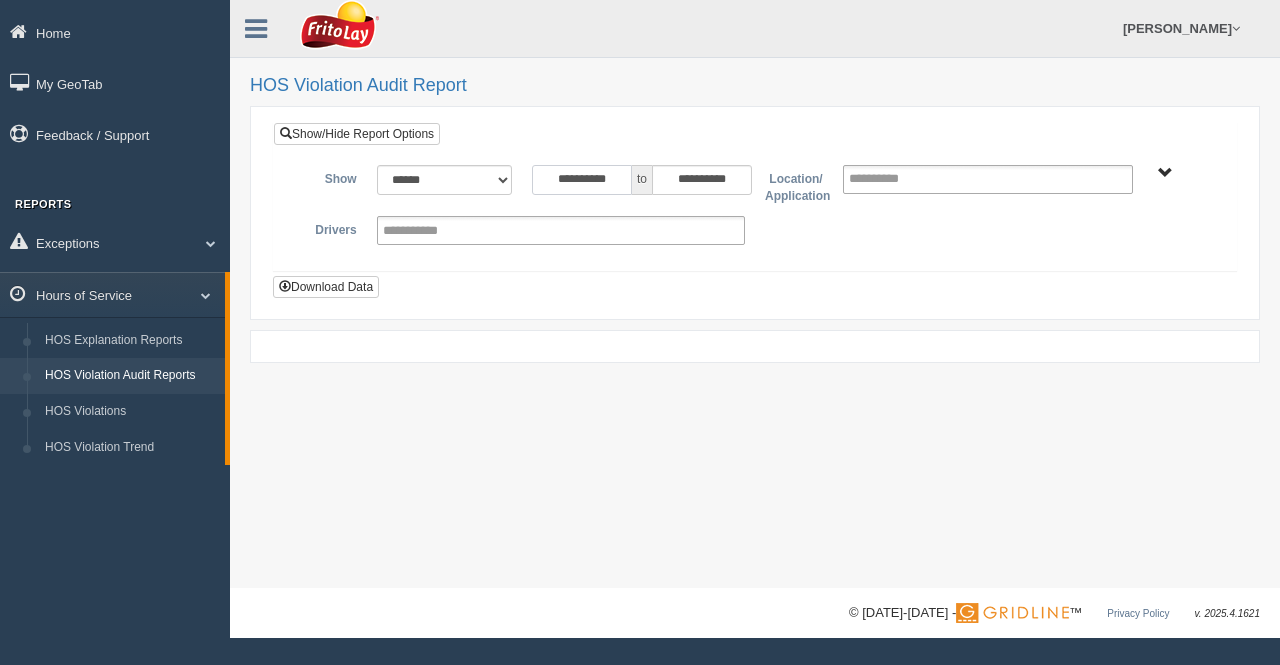 click on "**********" at bounding box center (582, 180) 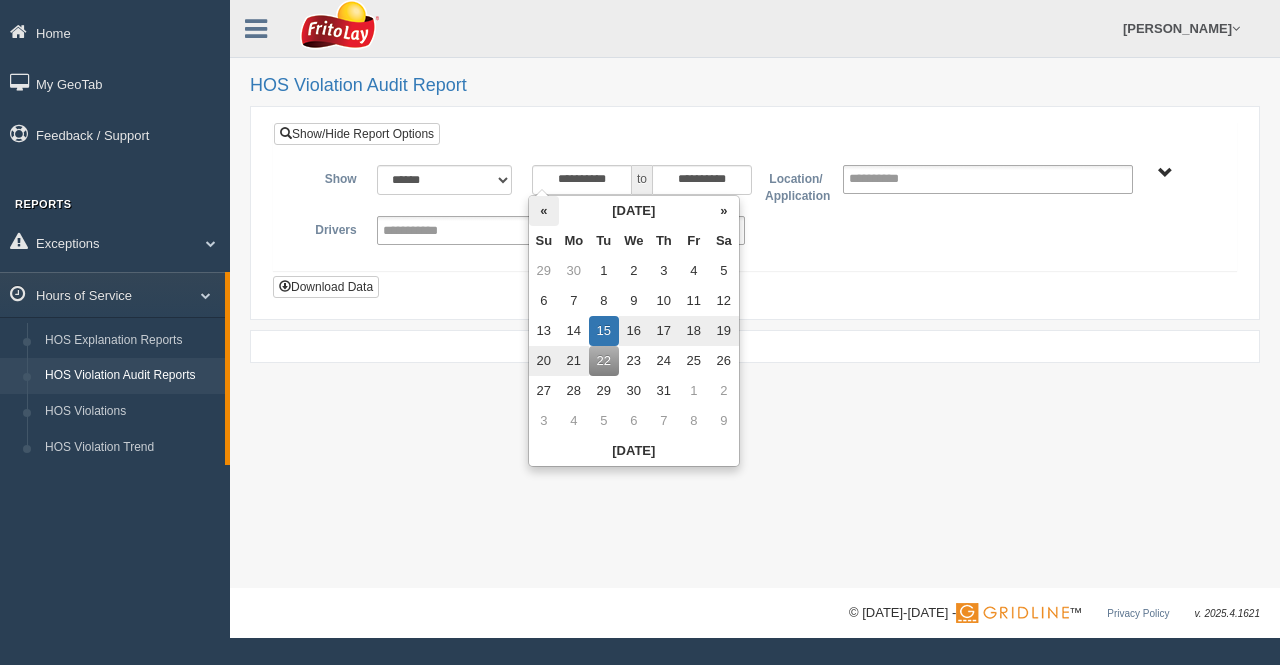 click on "«" at bounding box center (544, 211) 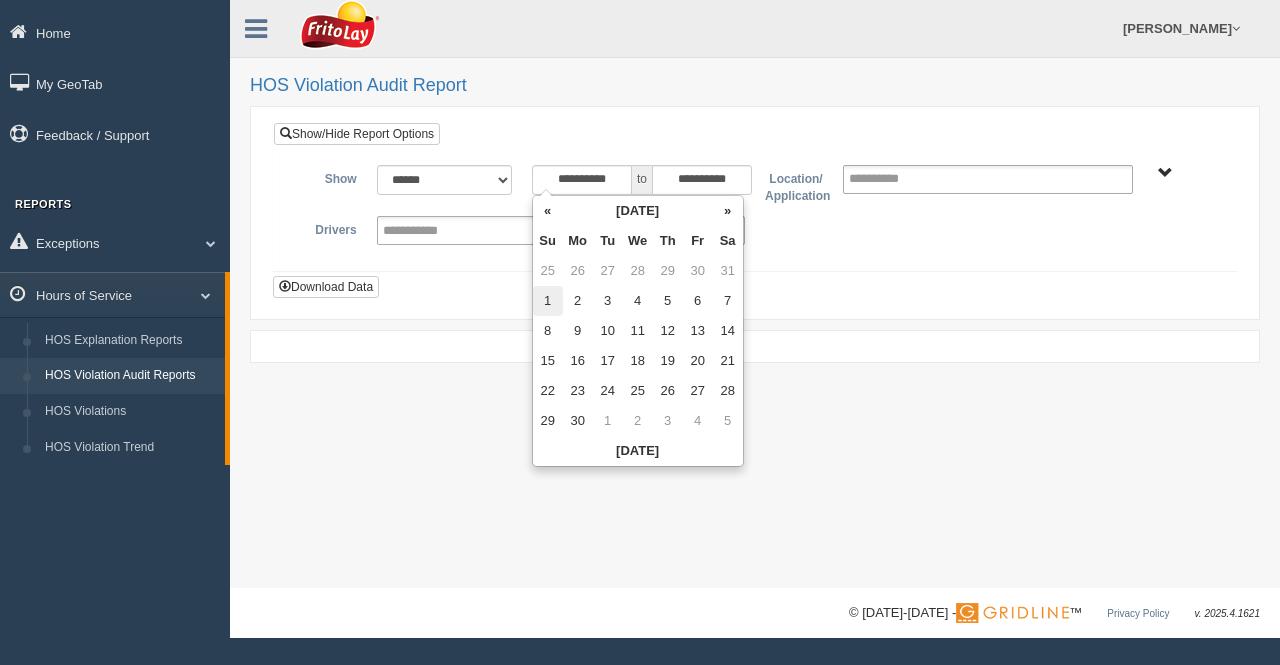 click on "1" at bounding box center (548, 301) 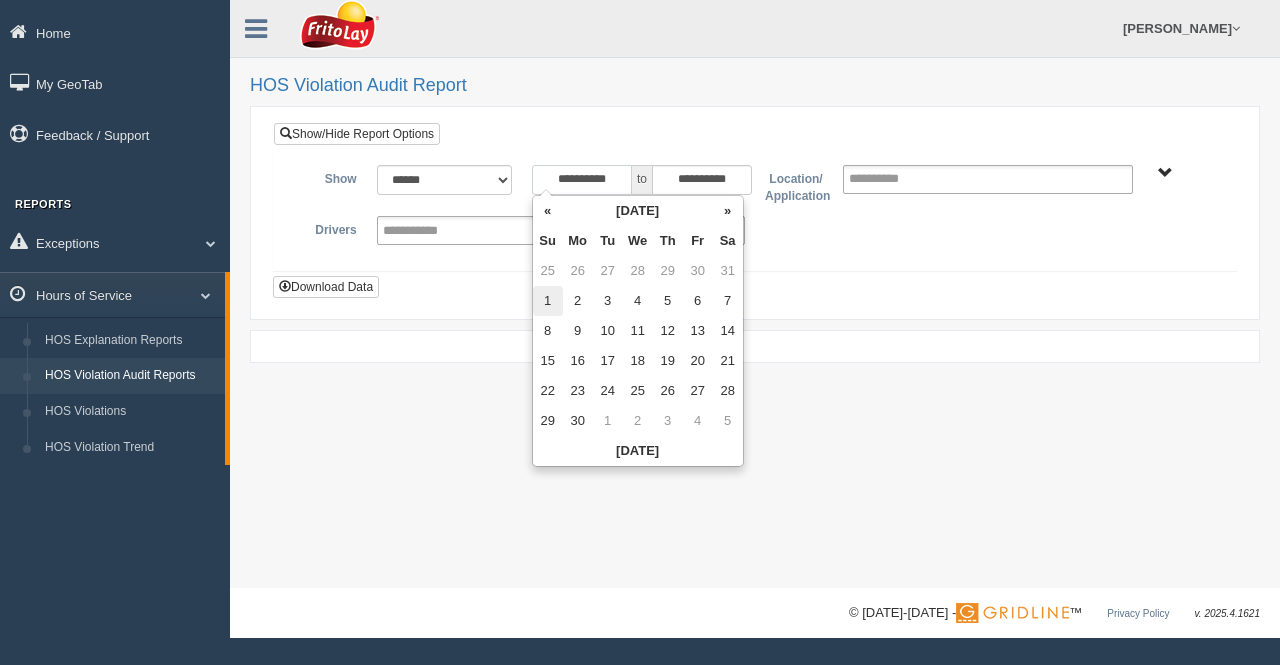 type on "**********" 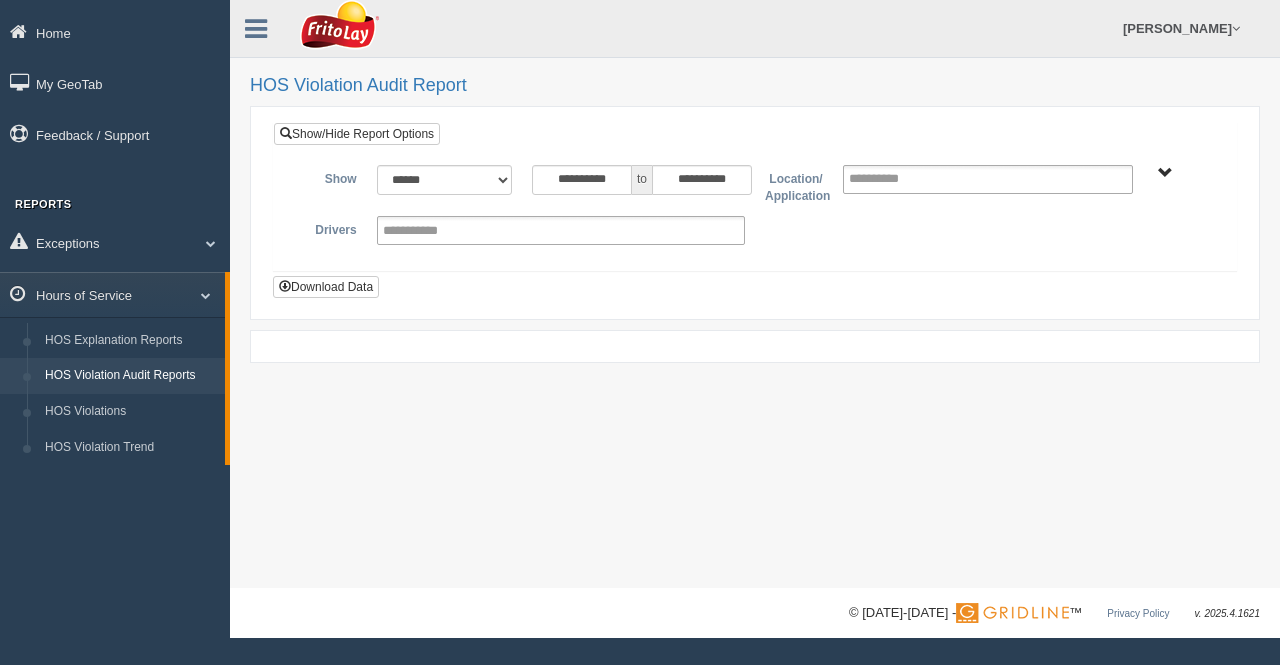 click on "BLUE RIDGE ZONE ZONE-MU01644  CHESAPEAKE BAY ZONE-MU01512  GREATER LOUISVILLE ZONE-MU01577  GREATER VIRGINIA ZONE-MU01526" at bounding box center (1182, 172) 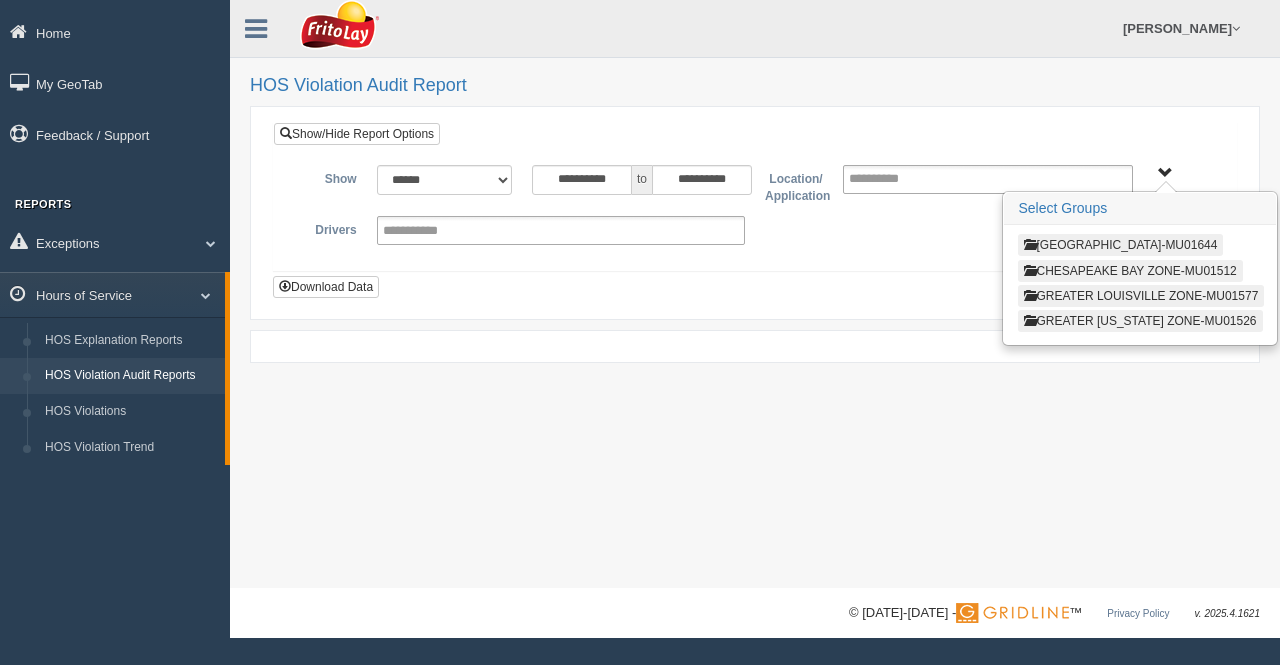 drag, startPoint x: 1086, startPoint y: 243, endPoint x: 942, endPoint y: 287, distance: 150.57224 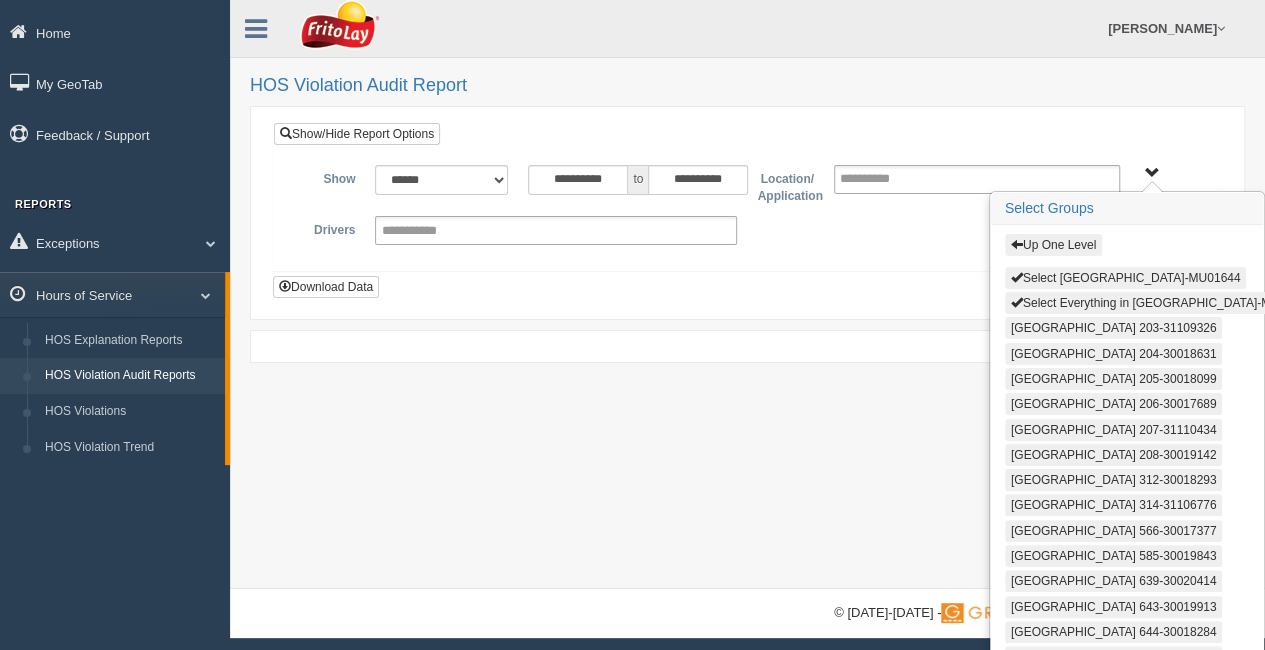scroll, scrollTop: 217, scrollLeft: 0, axis: vertical 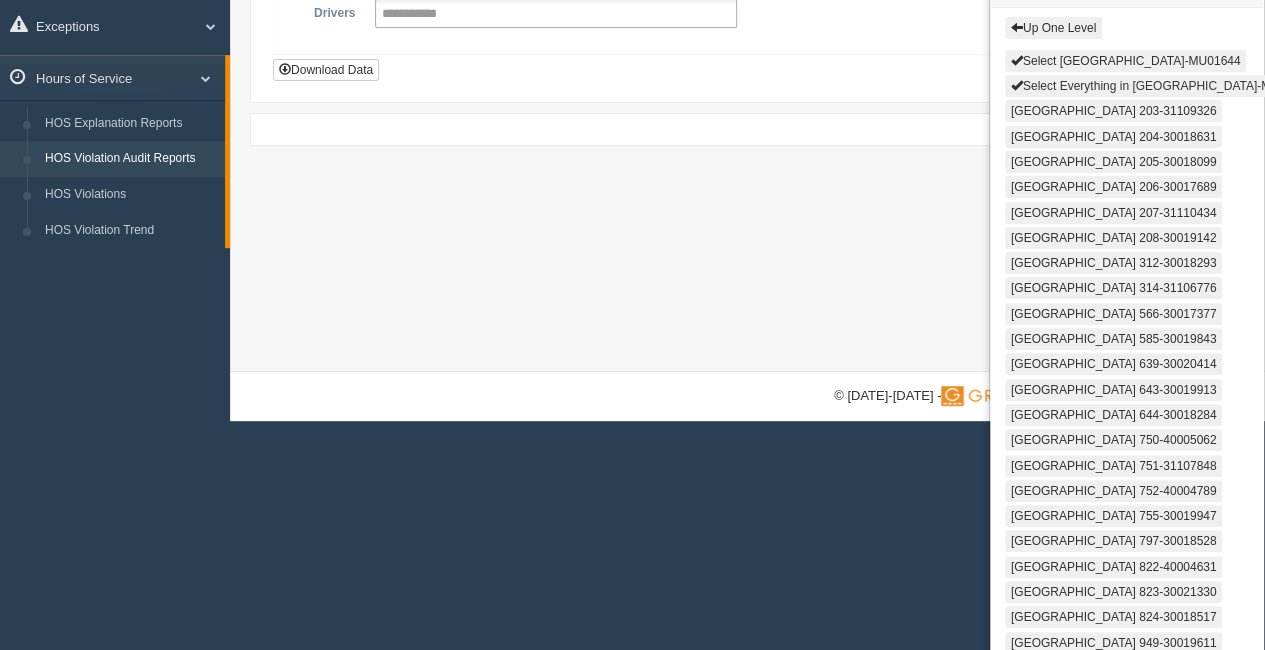 click on "Select Everything in BLUE RIDGE ZONE ZONE-MU01644" at bounding box center (1162, 86) 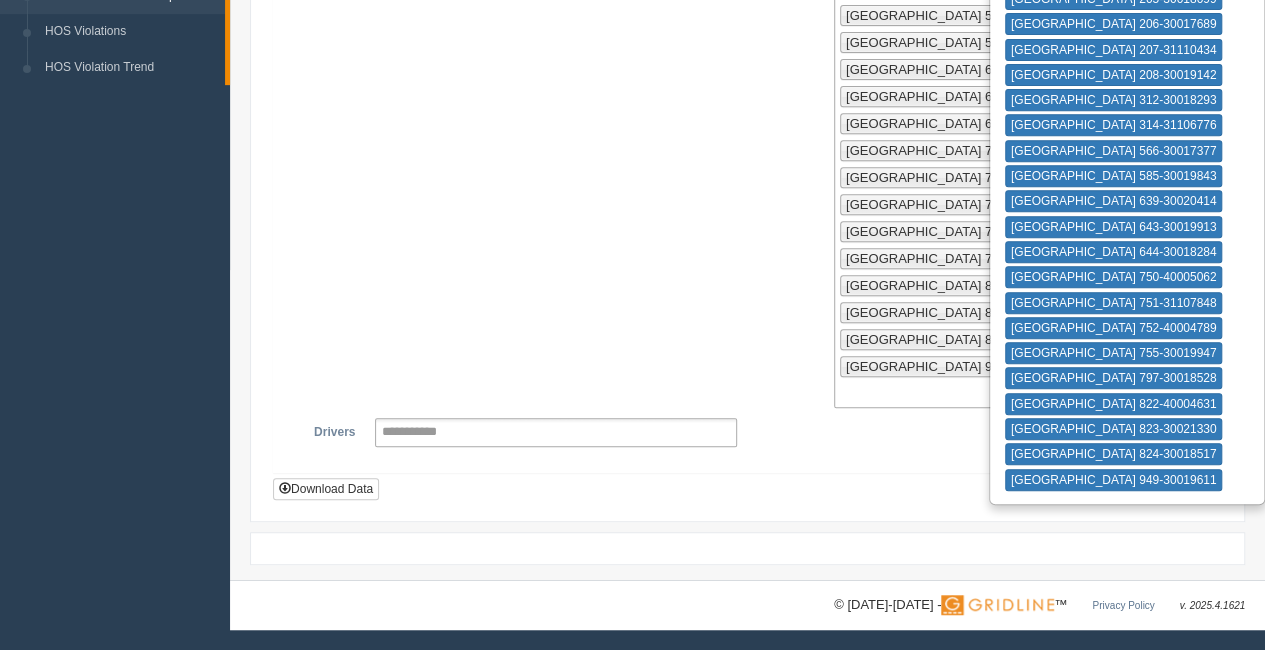 scroll, scrollTop: 646, scrollLeft: 0, axis: vertical 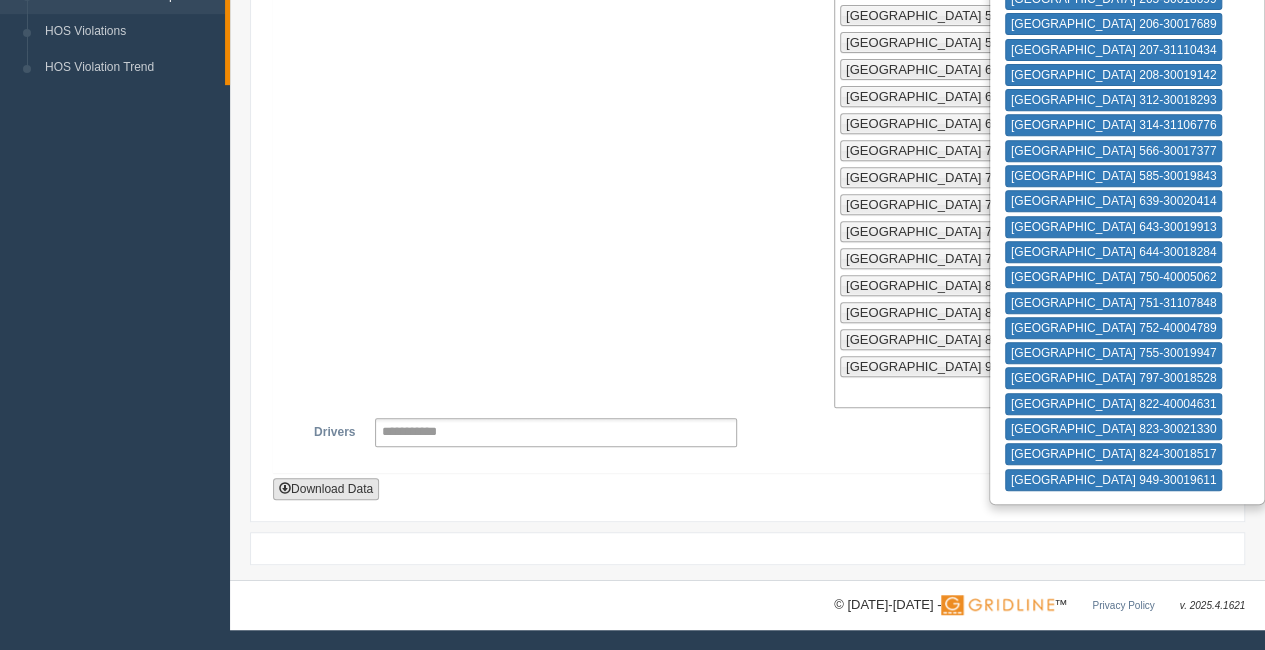 click on "Download Data" at bounding box center [326, 489] 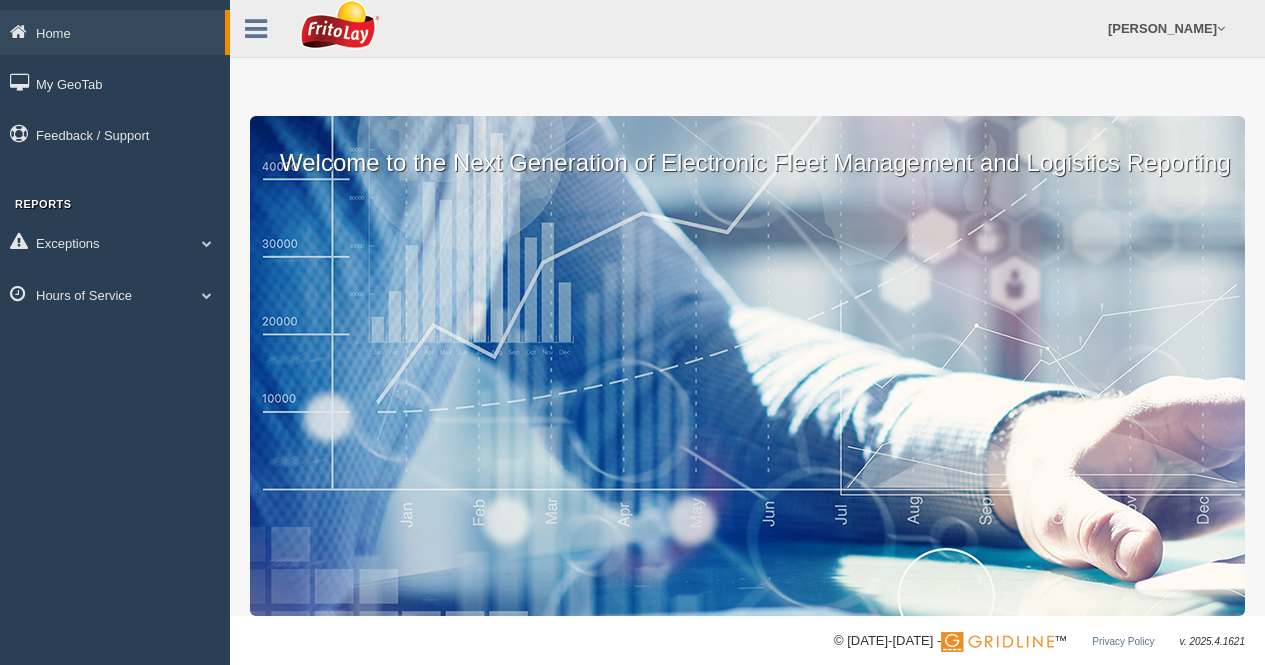 scroll, scrollTop: 0, scrollLeft: 0, axis: both 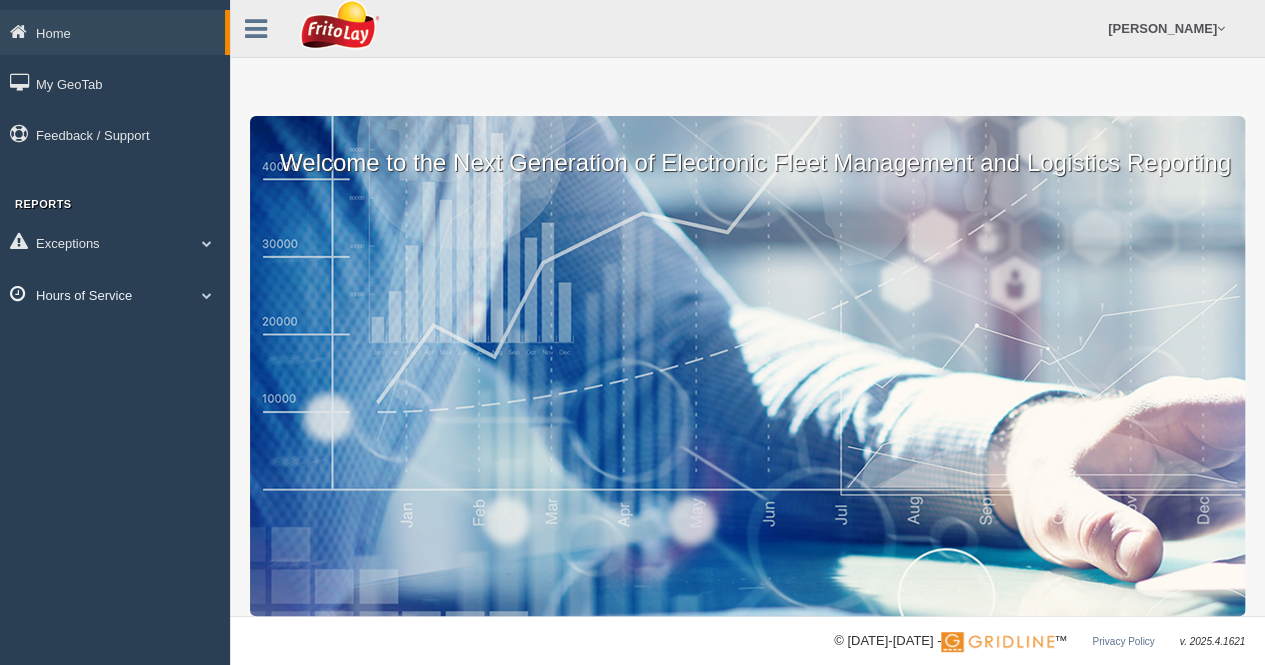 click on "Hours of Service" at bounding box center (115, 294) 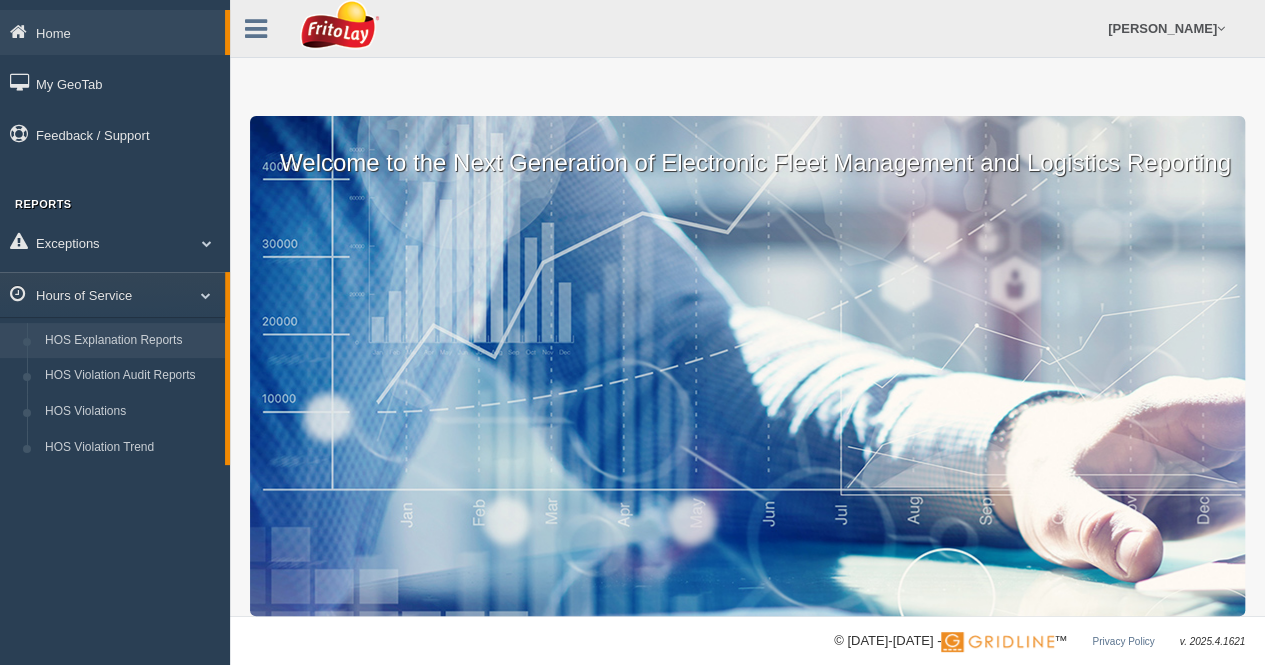 click on "HOS Explanation Reports" at bounding box center [130, 341] 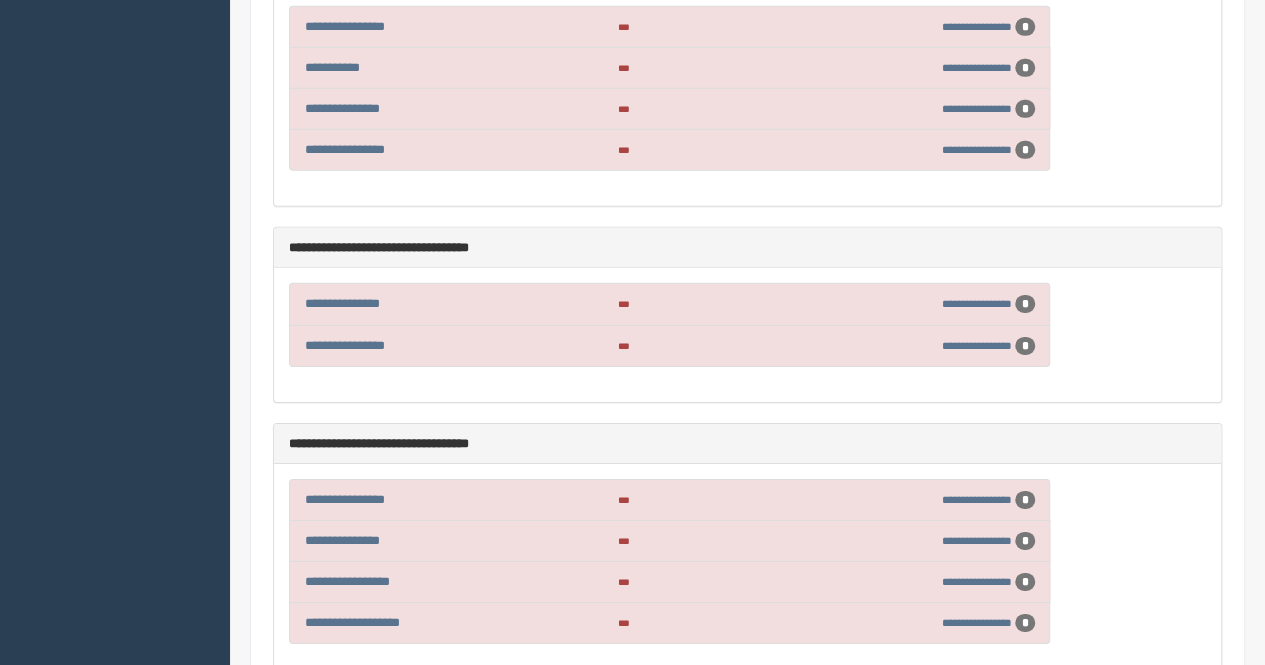 scroll, scrollTop: 6900, scrollLeft: 0, axis: vertical 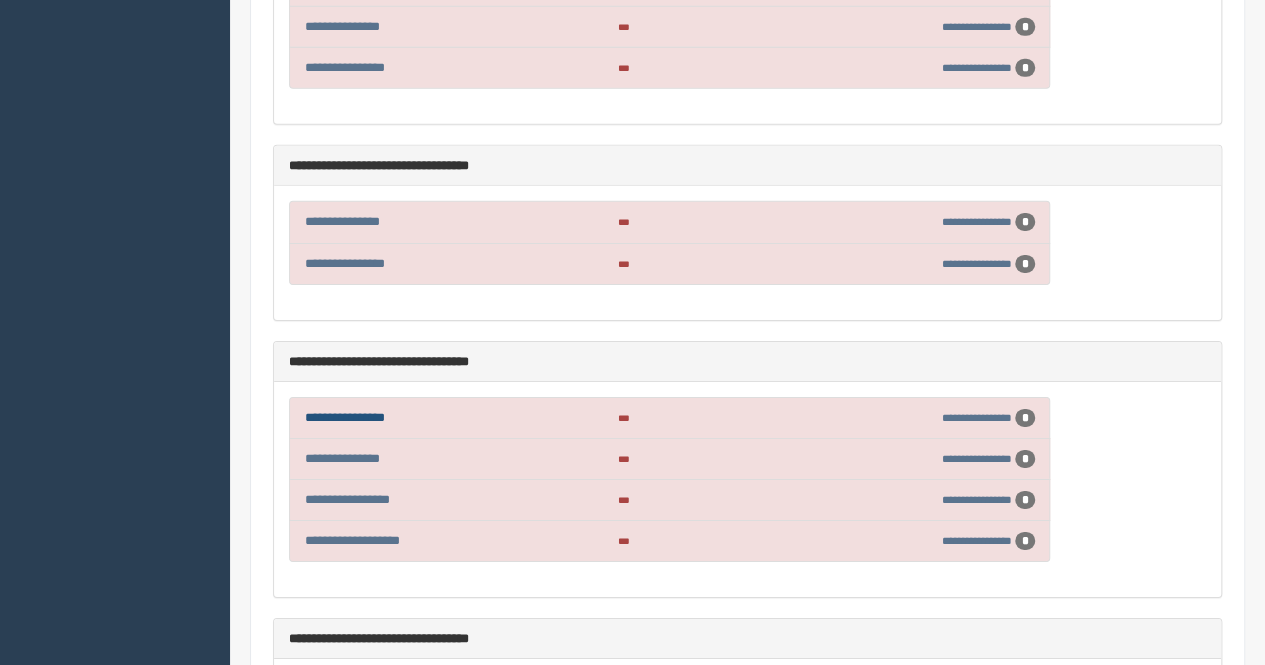 click on "**********" at bounding box center [345, 417] 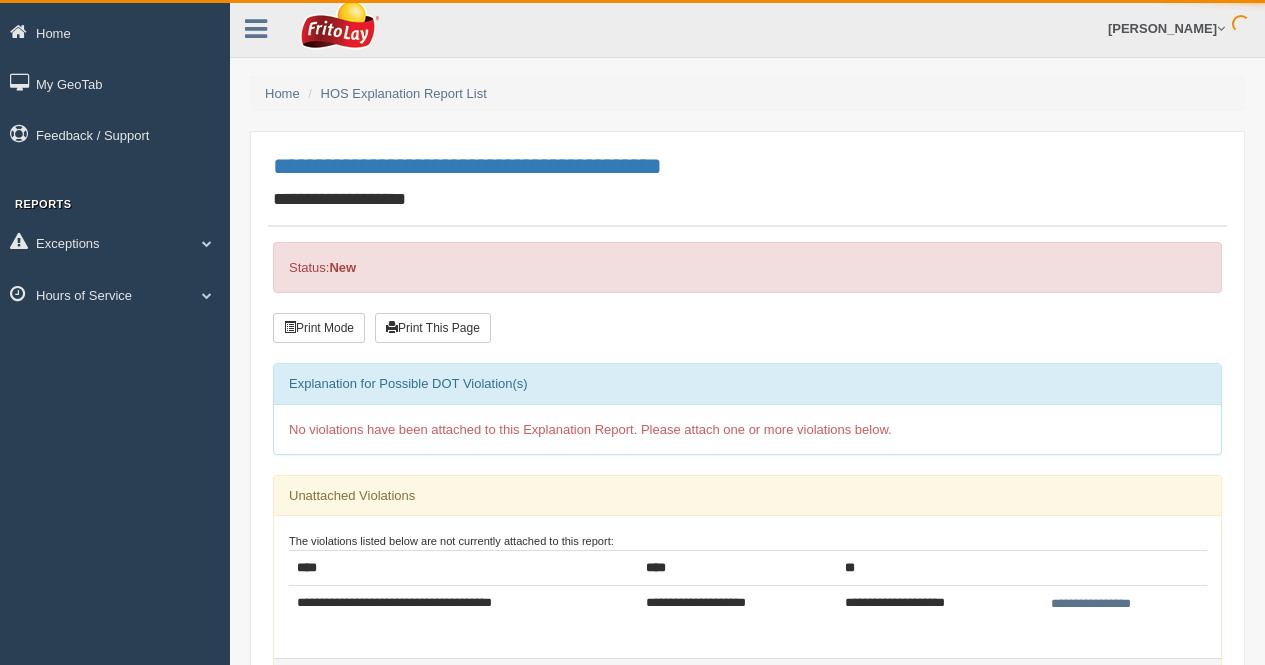 scroll, scrollTop: 0, scrollLeft: 0, axis: both 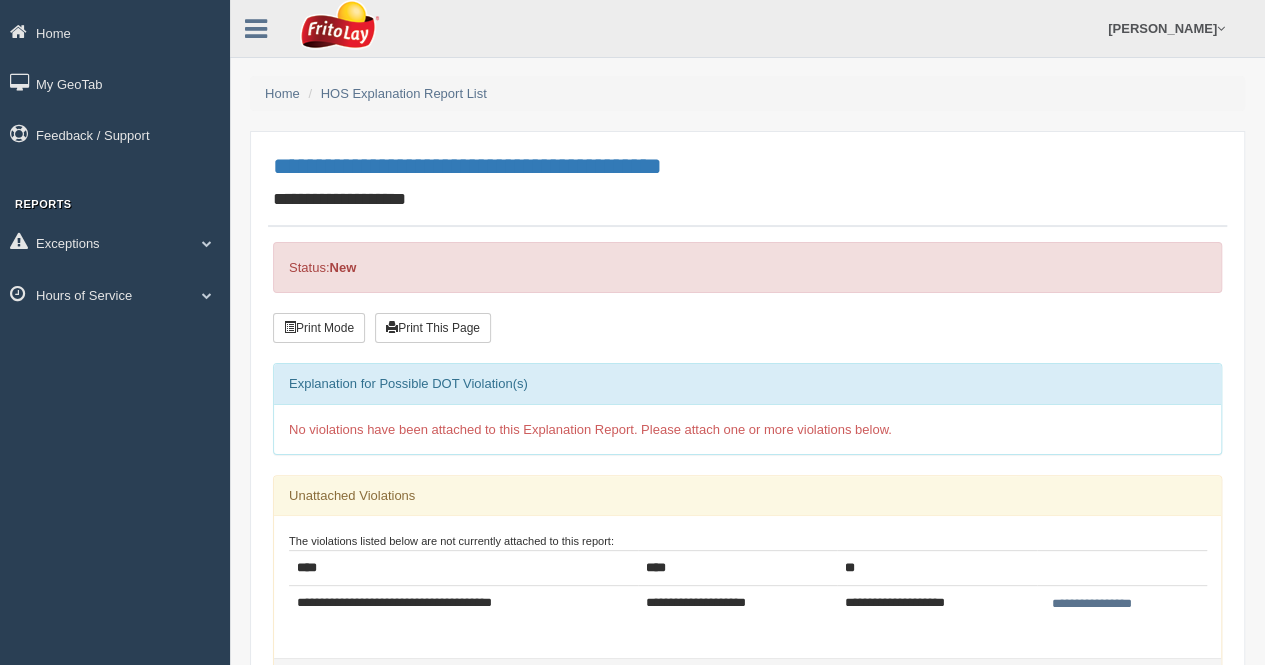 click on "**********" at bounding box center (1091, 604) 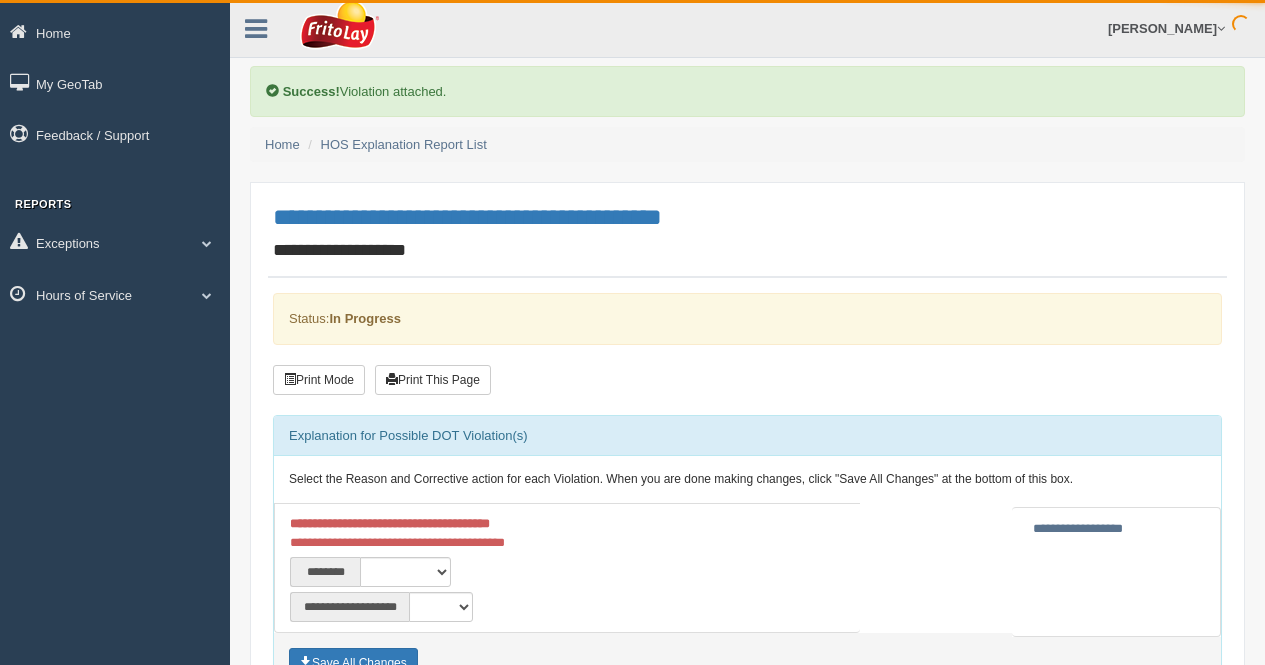 scroll, scrollTop: 0, scrollLeft: 0, axis: both 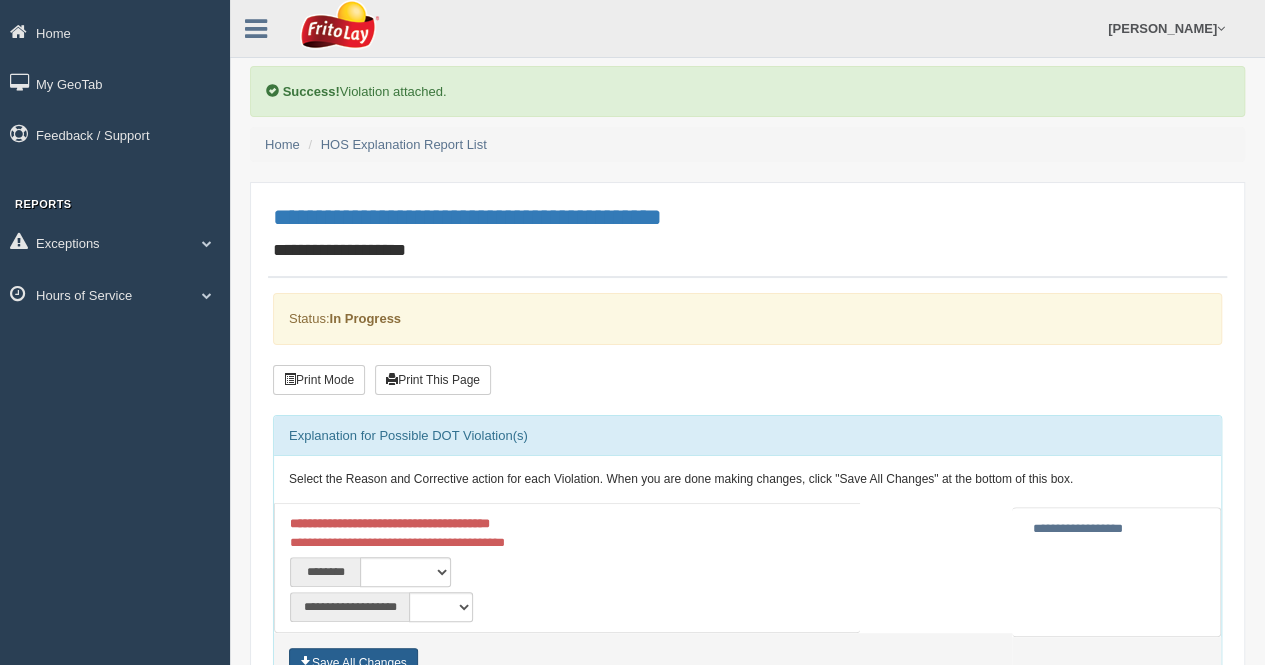 click on "Save All Changes" at bounding box center [353, 663] 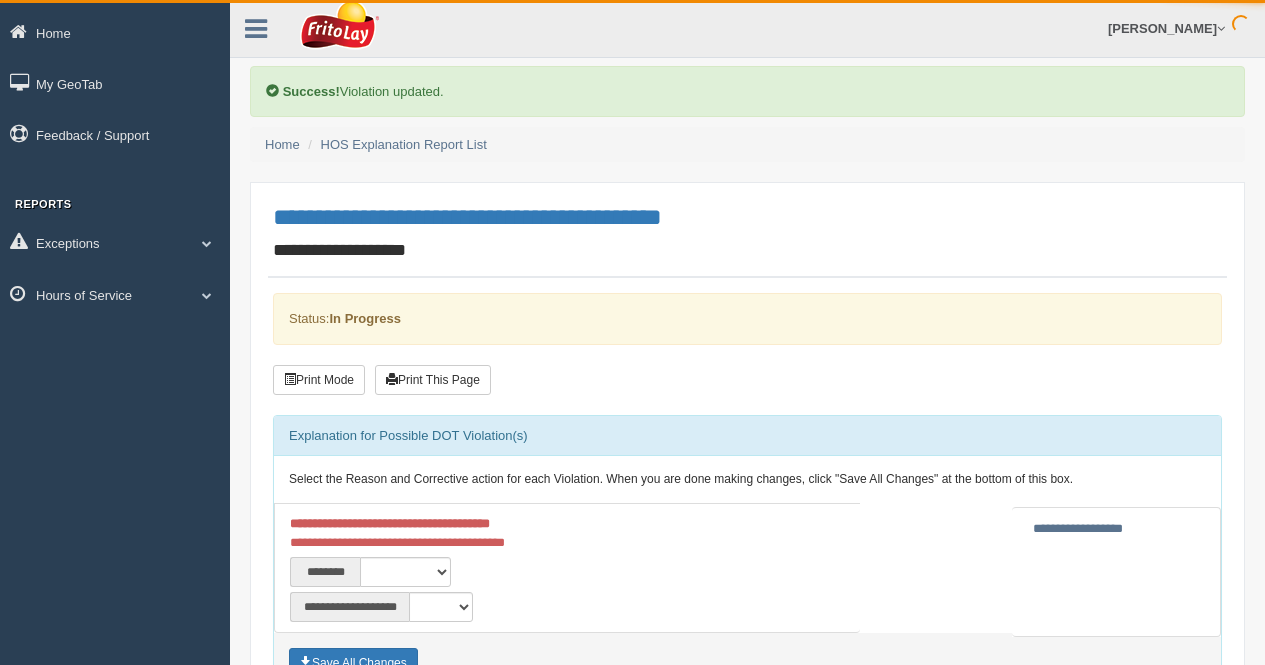 scroll, scrollTop: 0, scrollLeft: 0, axis: both 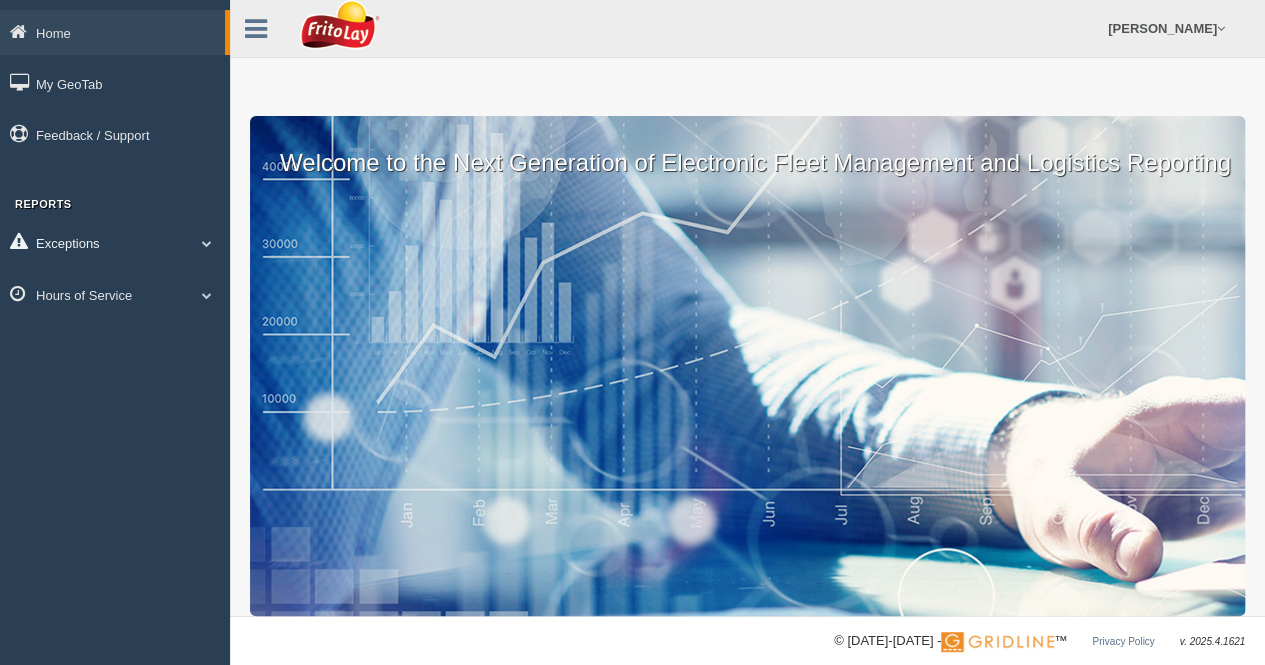 click on "Exceptions" at bounding box center [115, 242] 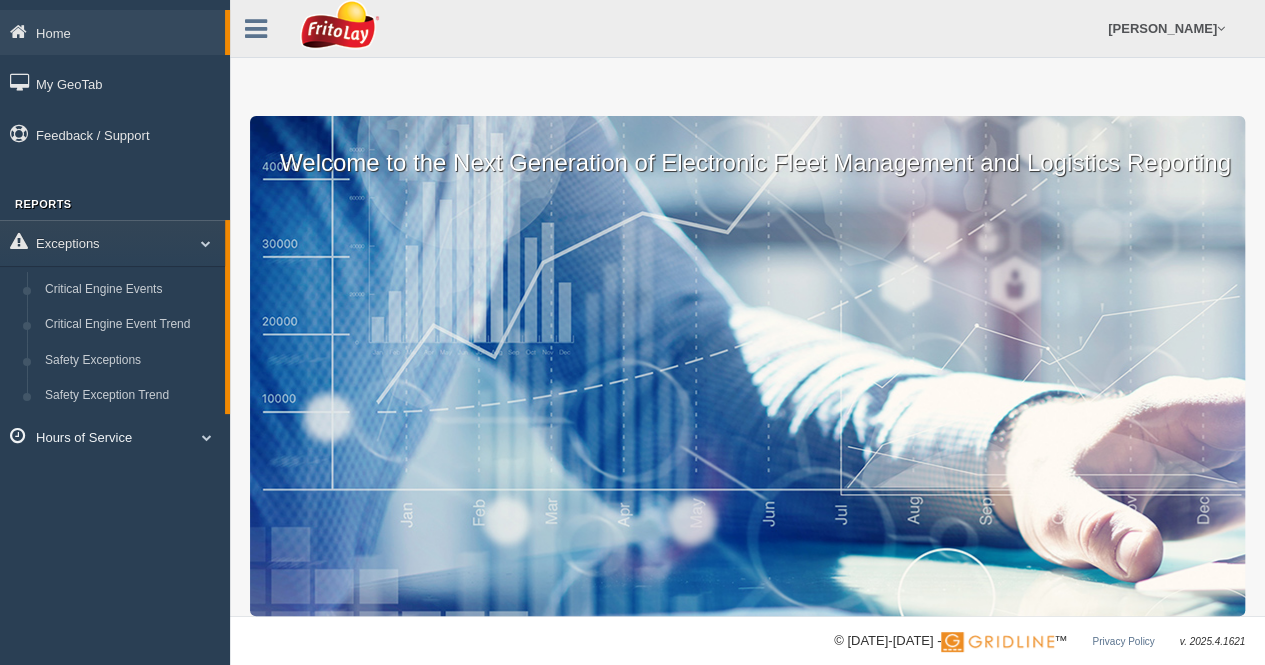 click on "Hours of Service" at bounding box center (115, 436) 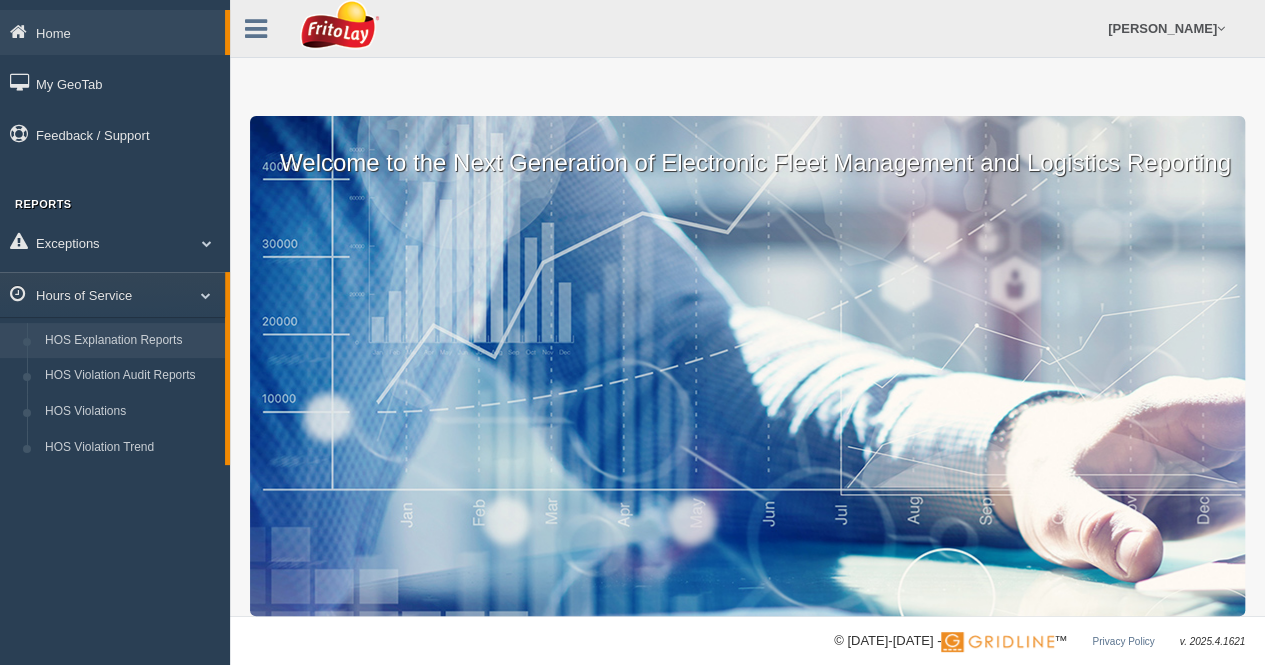 click on "HOS Explanation Reports" at bounding box center (130, 341) 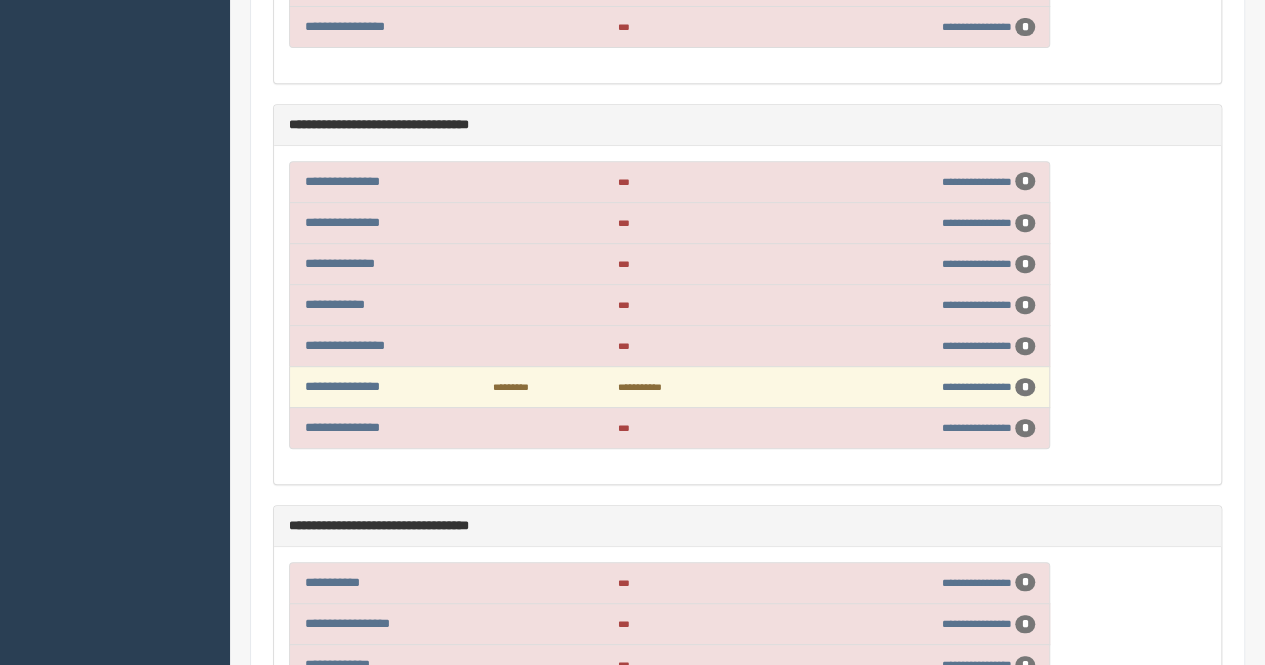 scroll, scrollTop: 7900, scrollLeft: 0, axis: vertical 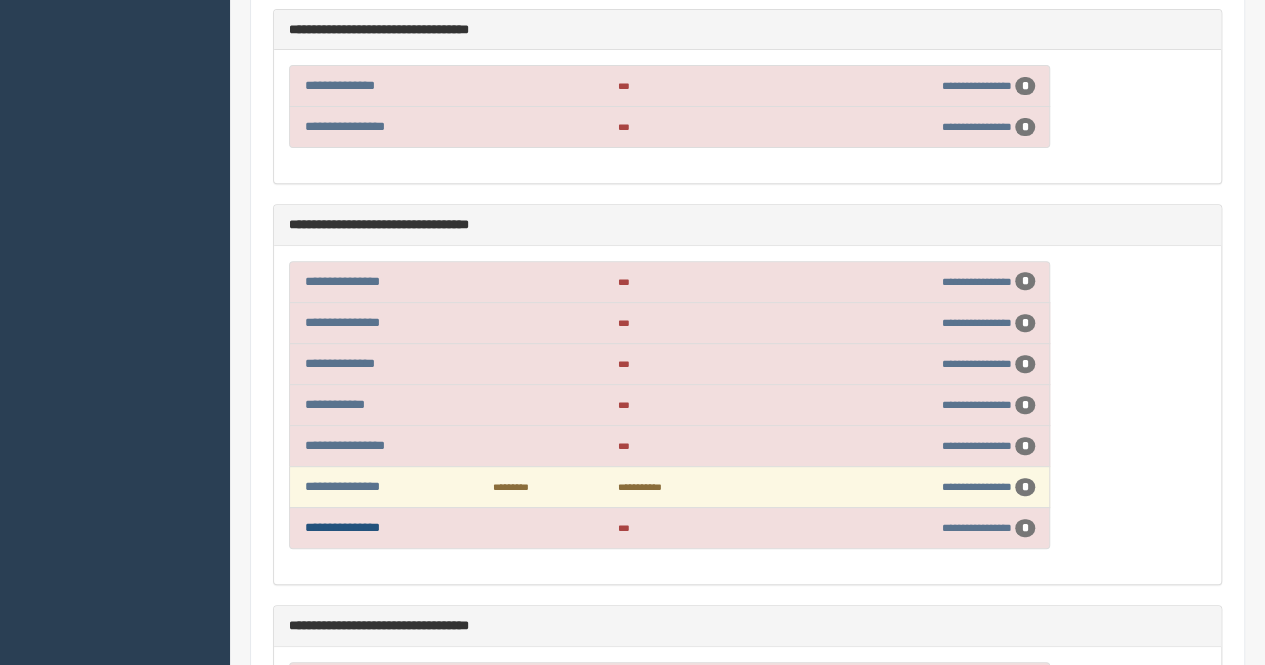 click on "**********" at bounding box center [342, 527] 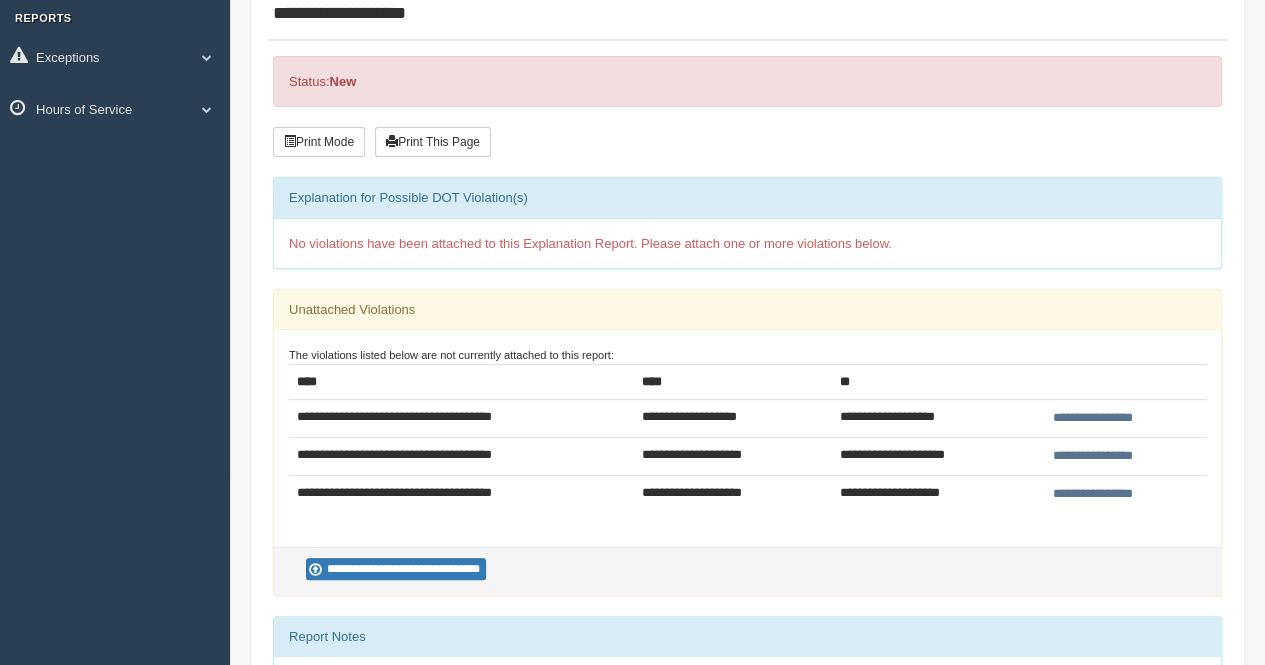 scroll, scrollTop: 200, scrollLeft: 0, axis: vertical 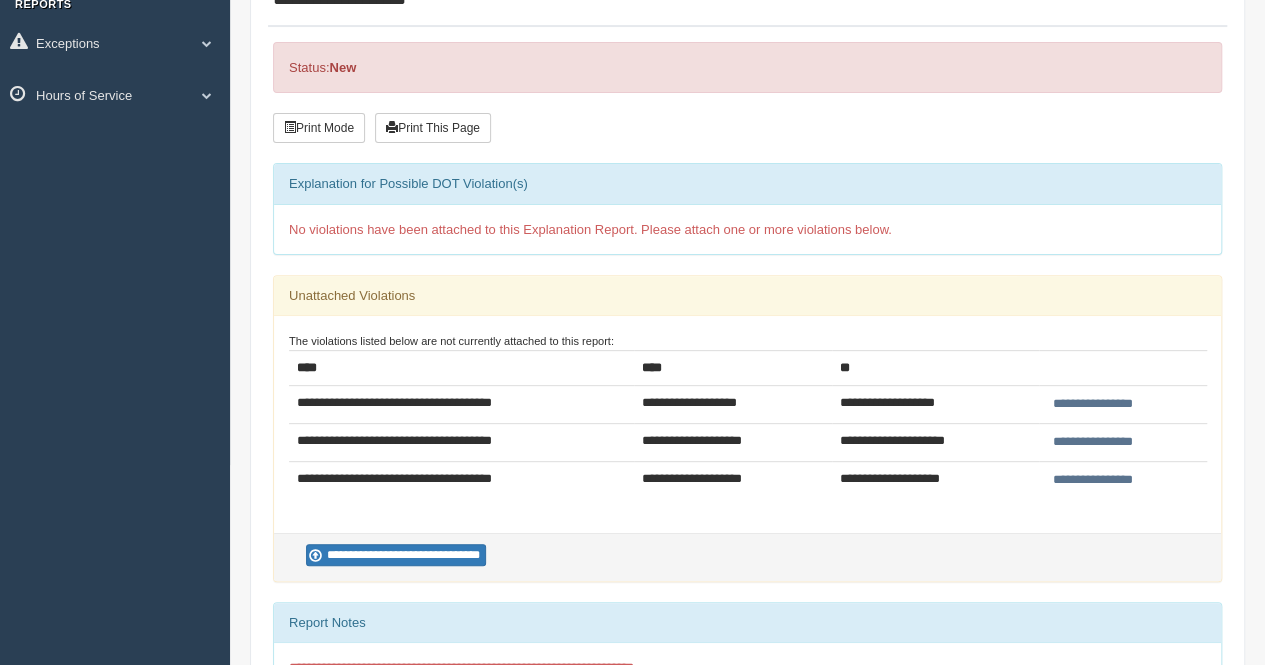 click on "**********" at bounding box center [1093, 480] 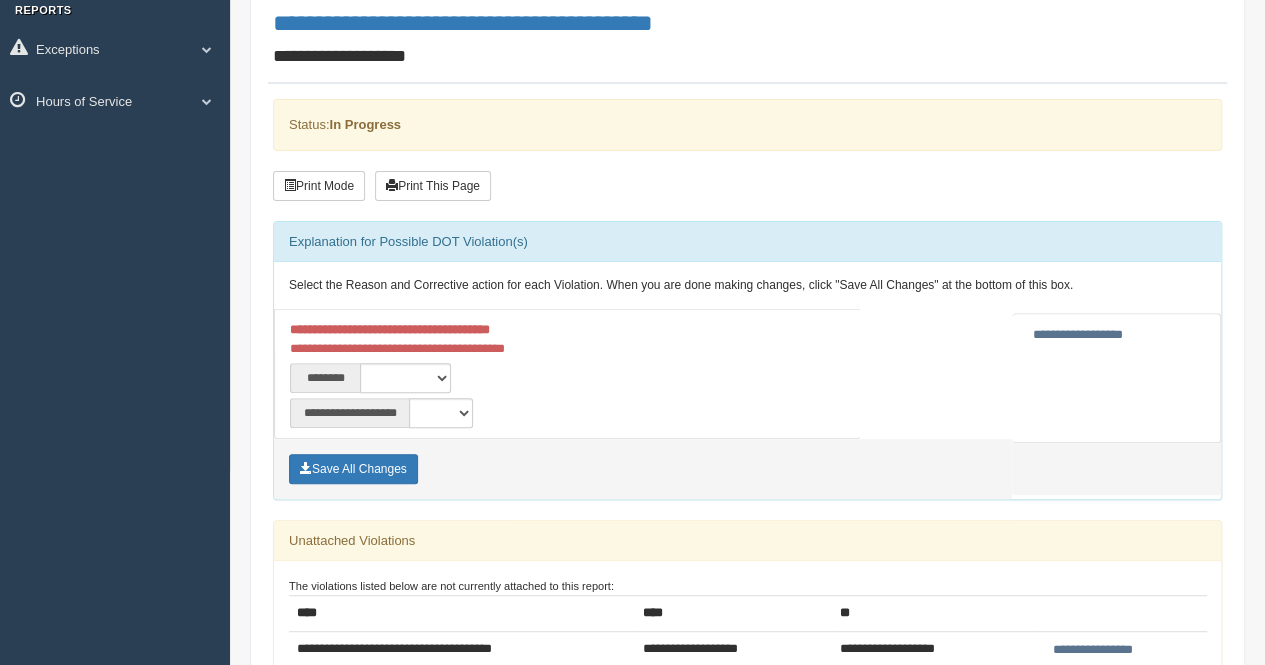 scroll, scrollTop: 200, scrollLeft: 0, axis: vertical 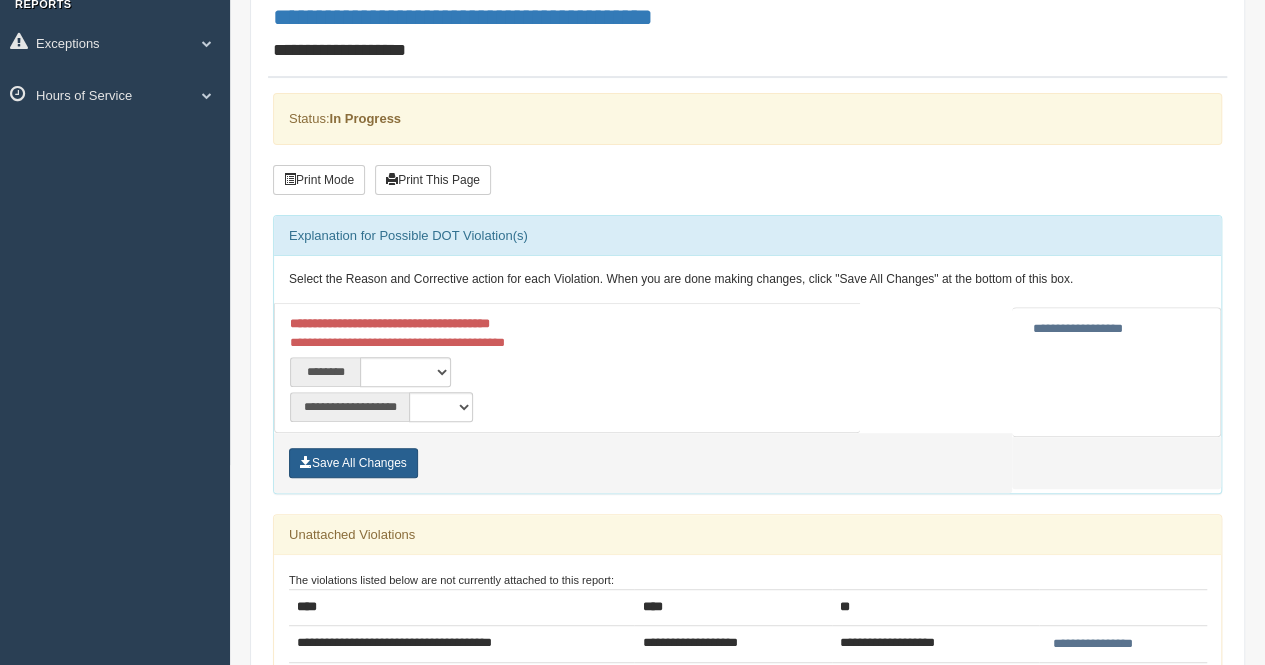 click on "Save All Changes" at bounding box center (353, 463) 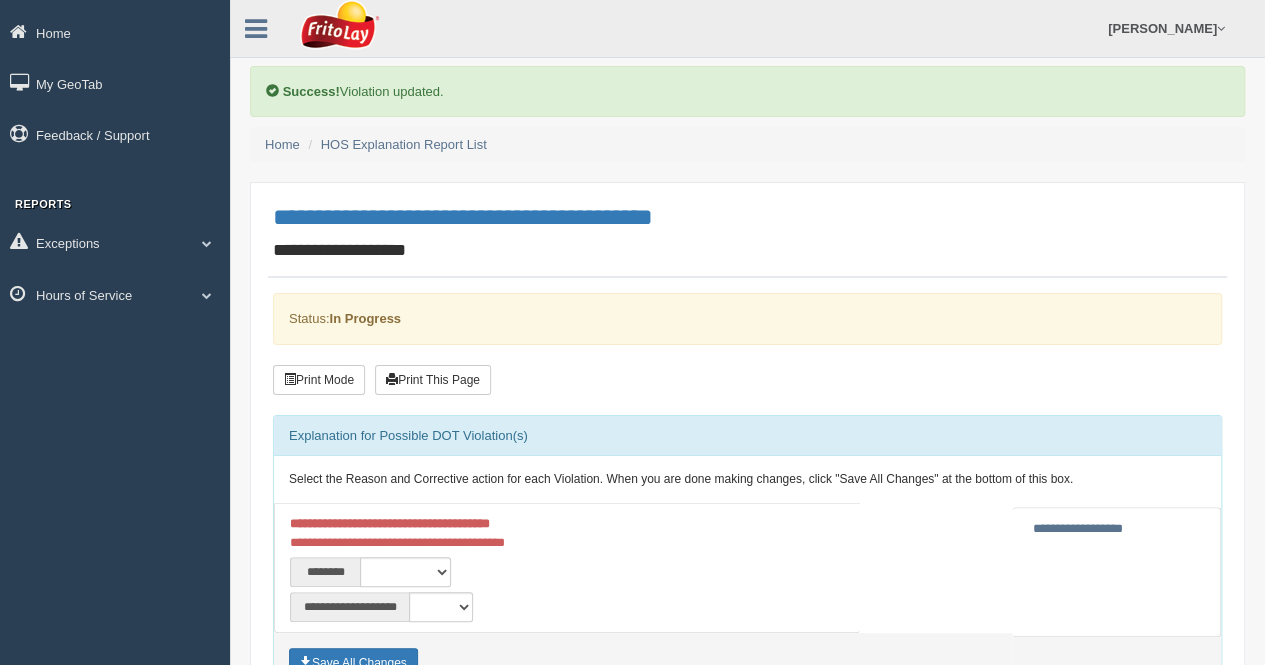scroll, scrollTop: 100, scrollLeft: 0, axis: vertical 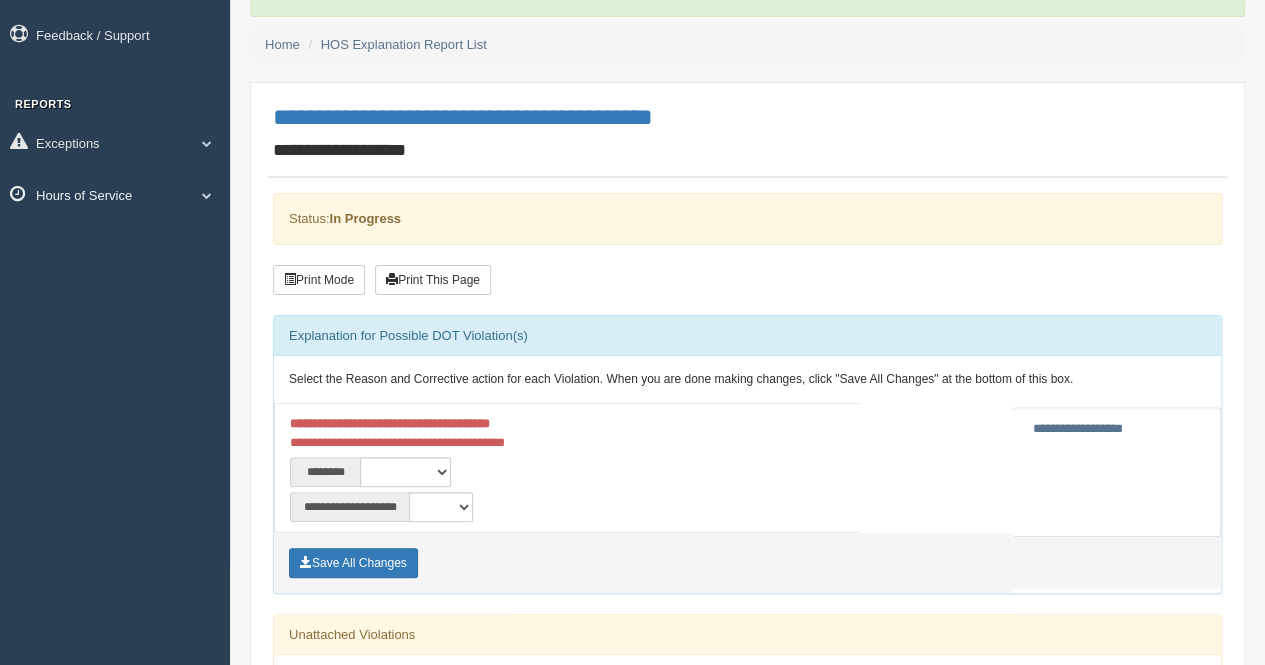 click on "Hours of Service" at bounding box center (115, 194) 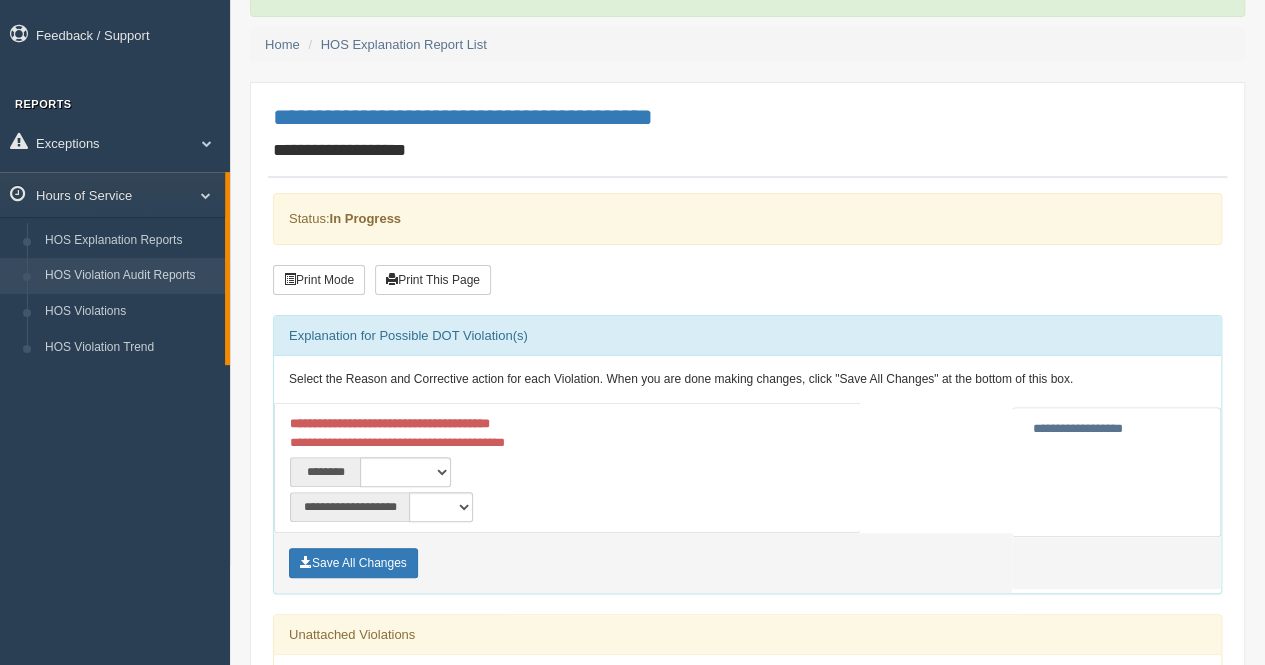 click on "HOS Violation Audit Reports" at bounding box center (130, 276) 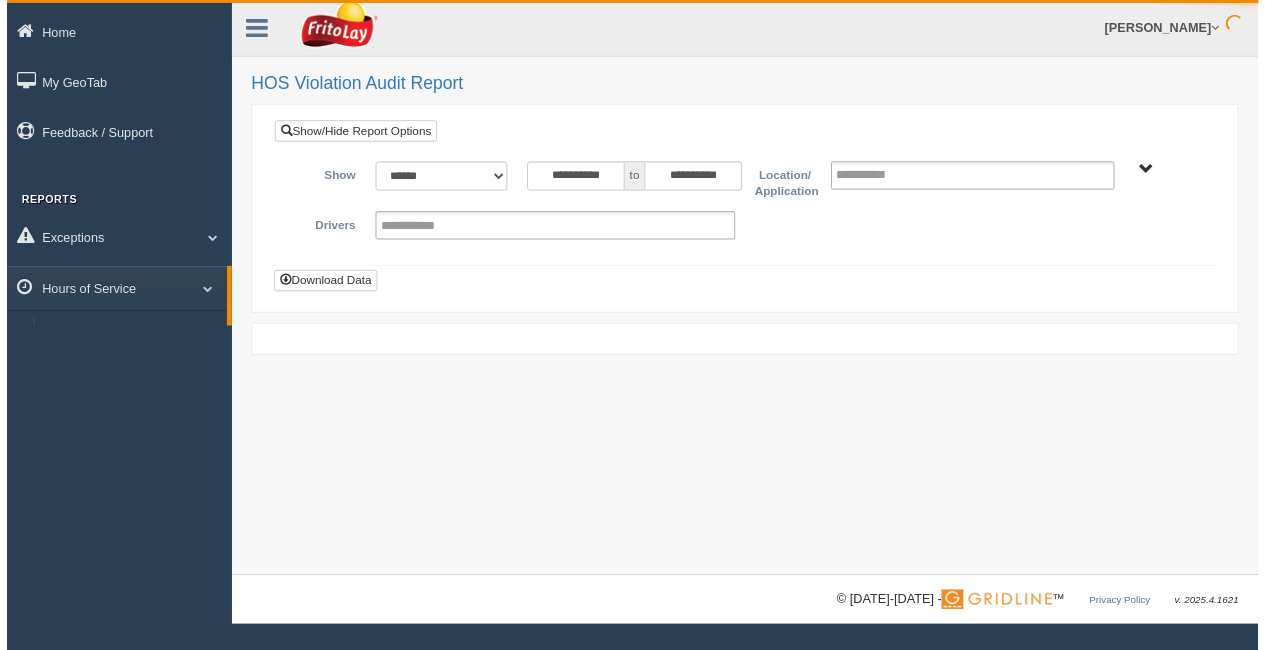 scroll, scrollTop: 0, scrollLeft: 0, axis: both 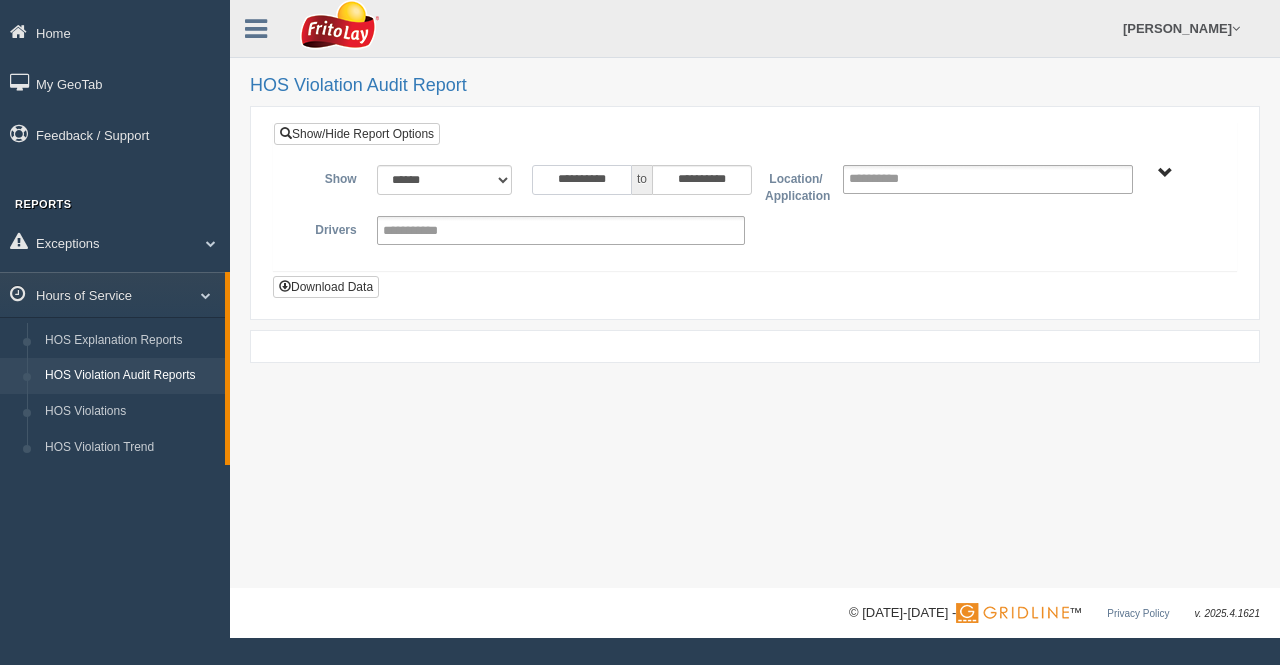 click on "**********" at bounding box center [582, 180] 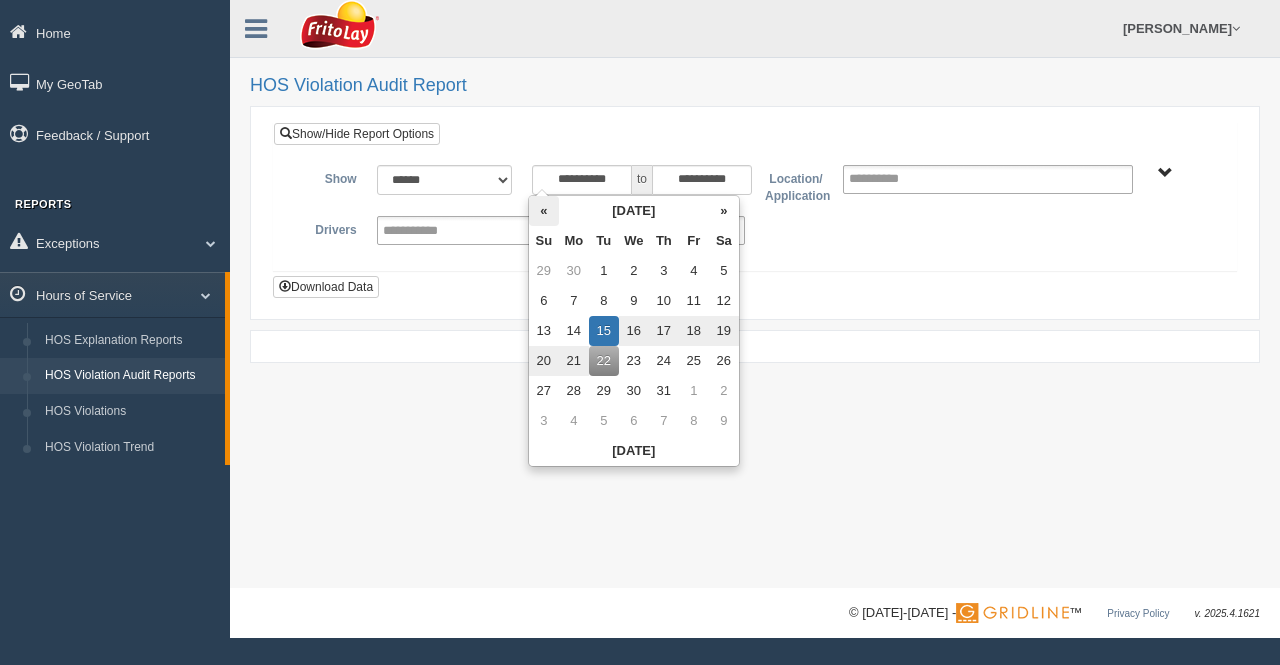 click on "«" at bounding box center [544, 211] 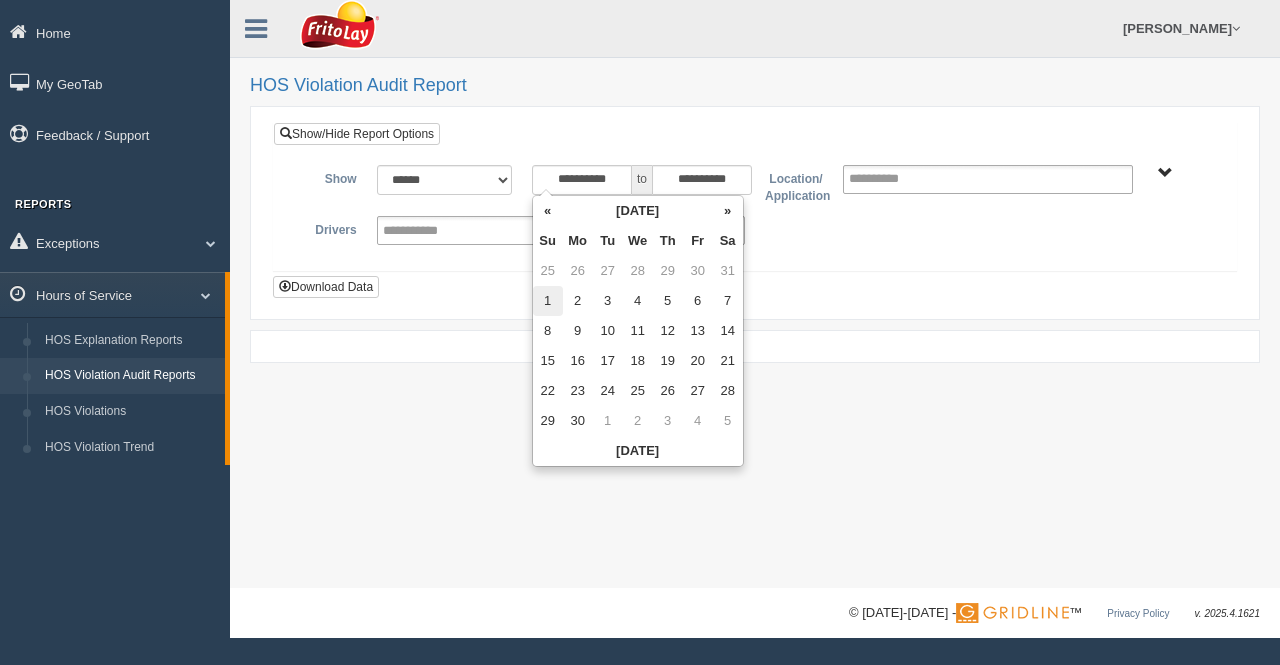 click on "1" at bounding box center [548, 301] 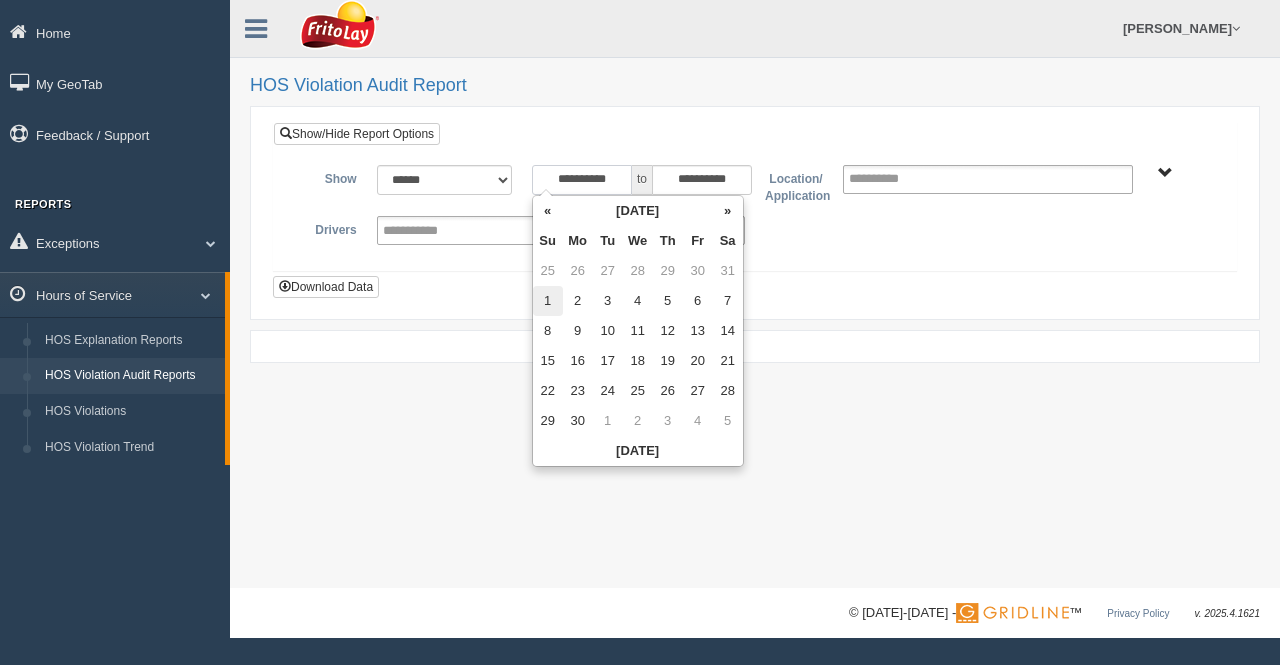 type on "**********" 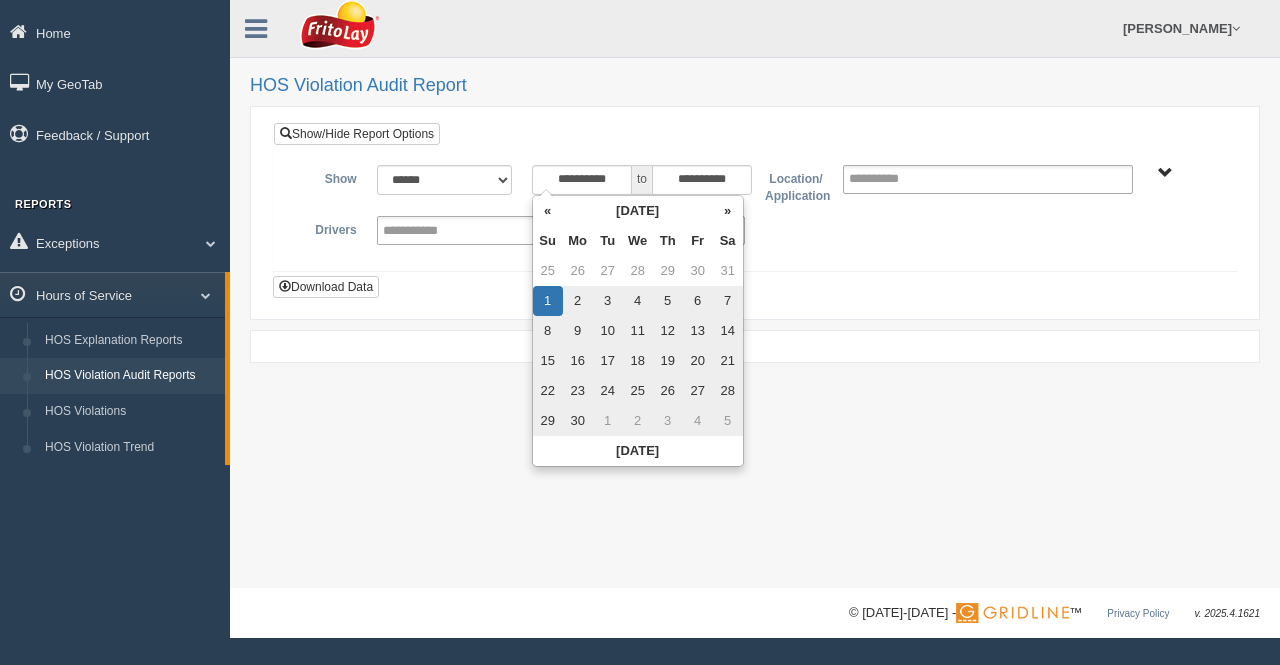 click on "[GEOGRAPHIC_DATA]-MU01644  [GEOGRAPHIC_DATA]-MU01512  GREATER [GEOGRAPHIC_DATA]-MU01577  GREATER [US_STATE][GEOGRAPHIC_DATA]-MU01526" at bounding box center [1165, 173] 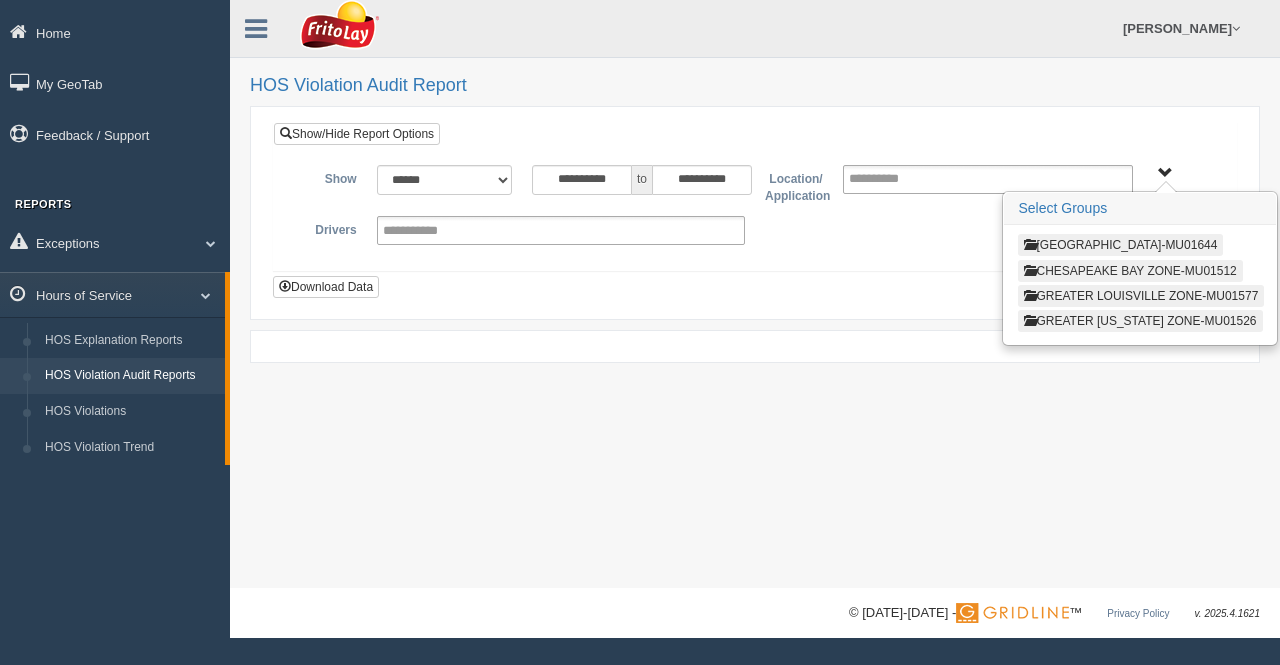 click on "CHESAPEAKE BAY ZONE-MU01512" at bounding box center [1130, 271] 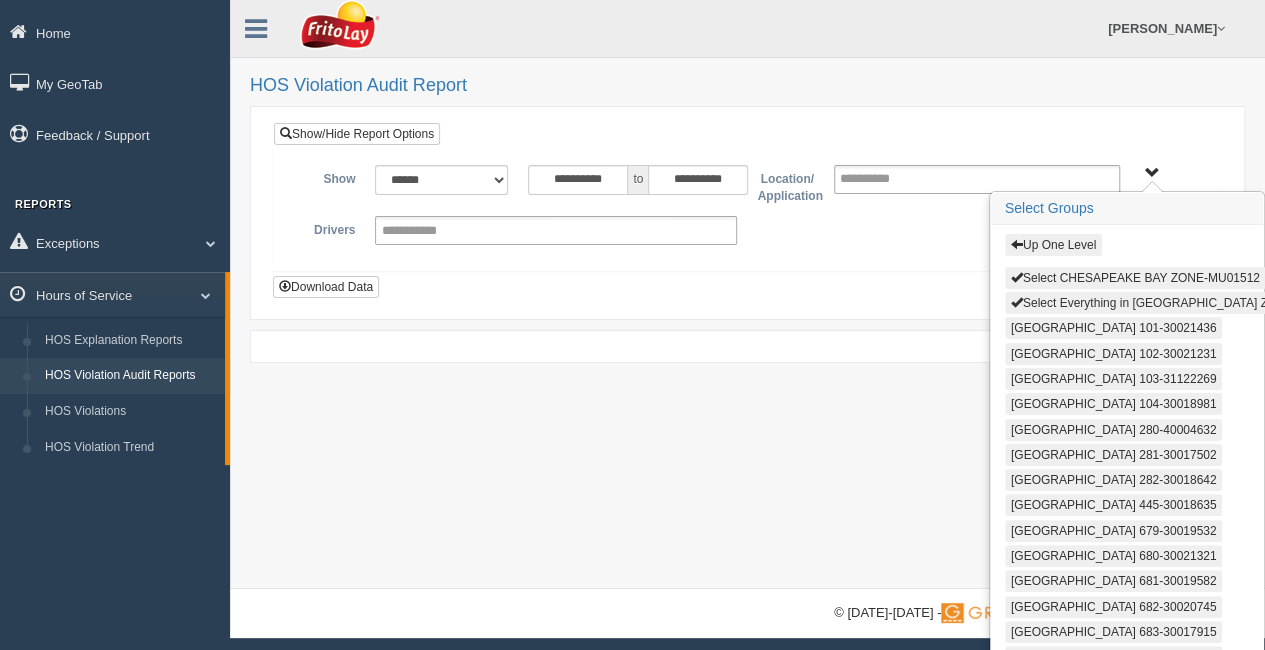 click on "Select Everything in [GEOGRAPHIC_DATA] ZONE-MU01512" at bounding box center [1180, 303] 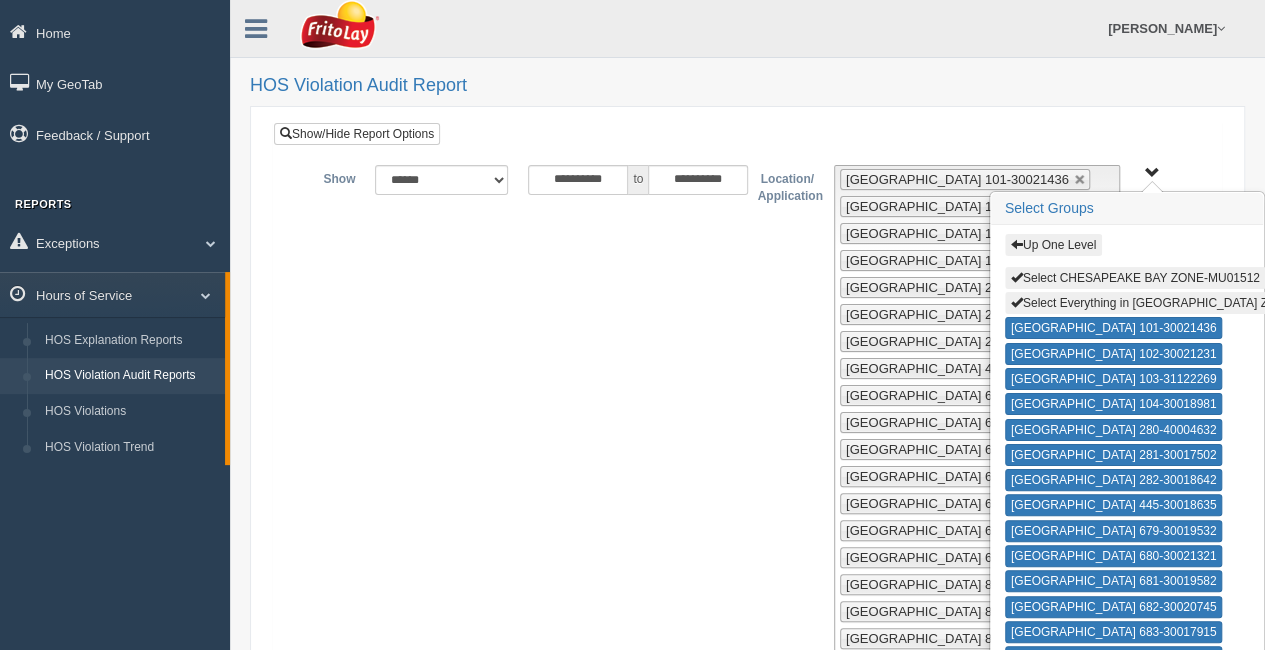 scroll, scrollTop: 567, scrollLeft: 0, axis: vertical 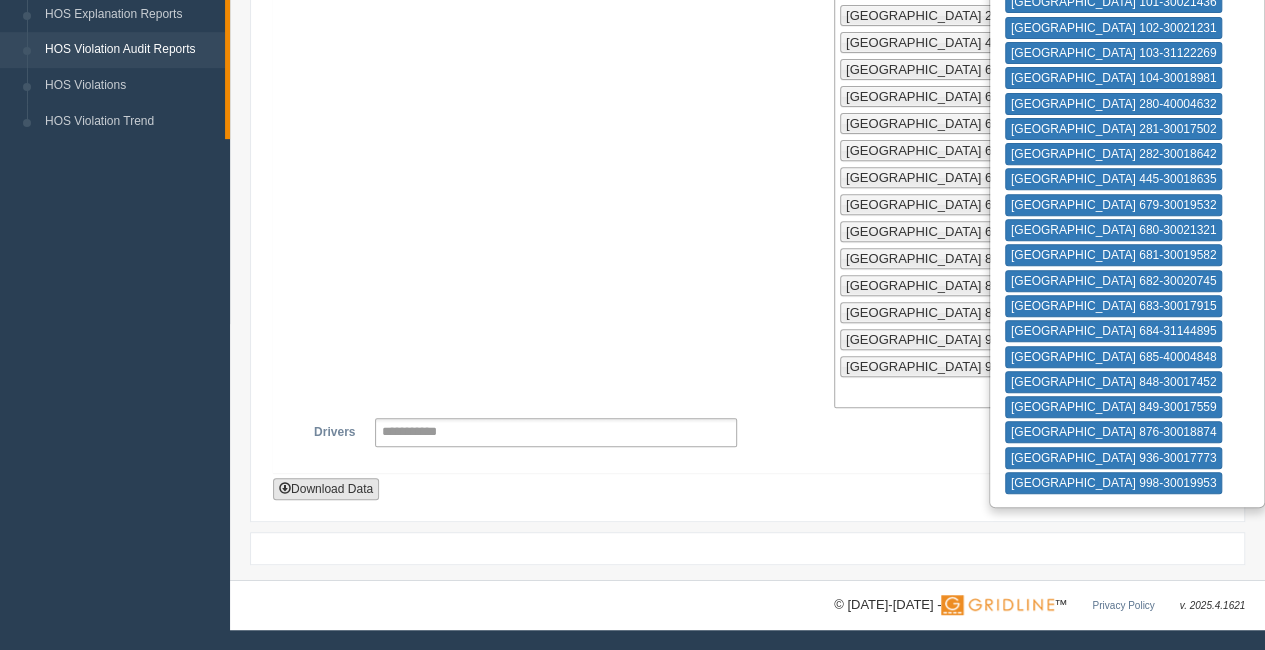 click on "Download Data" at bounding box center (326, 489) 